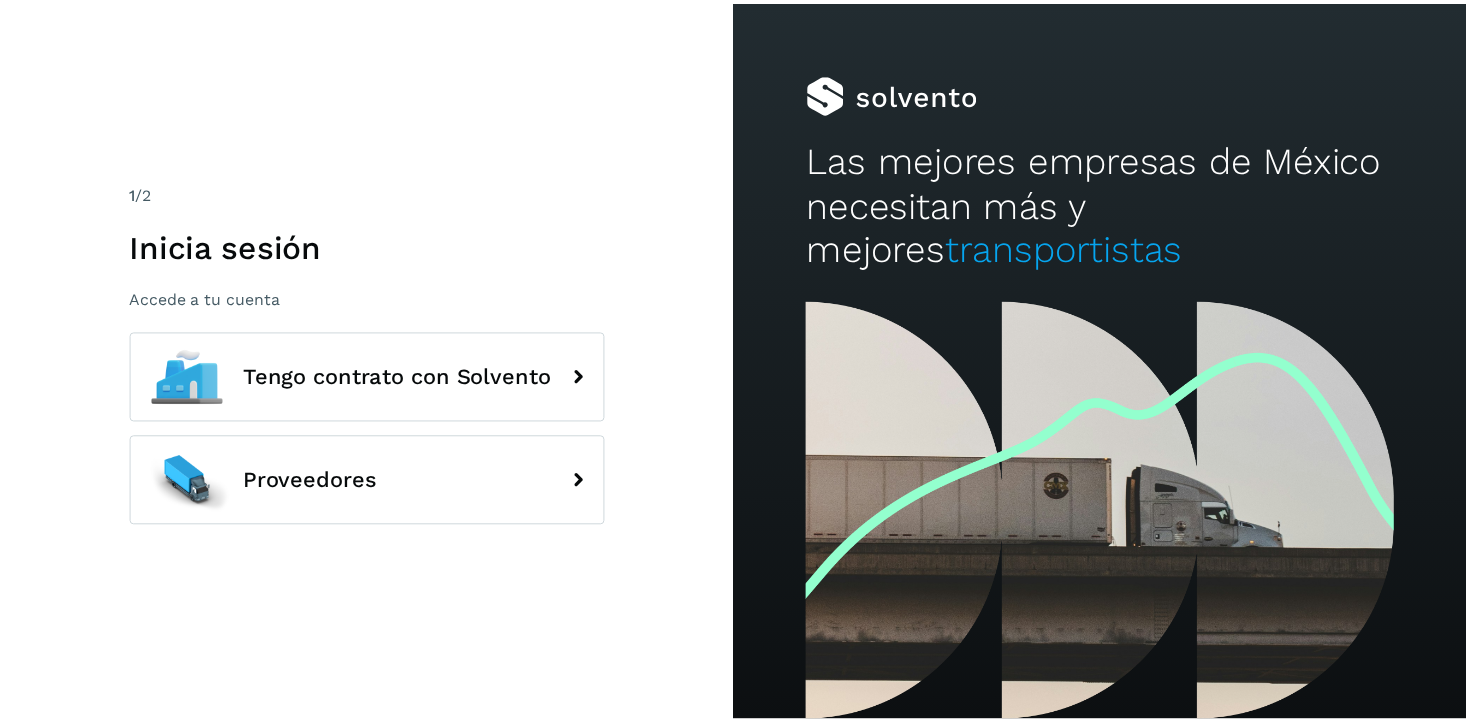 scroll, scrollTop: 0, scrollLeft: 0, axis: both 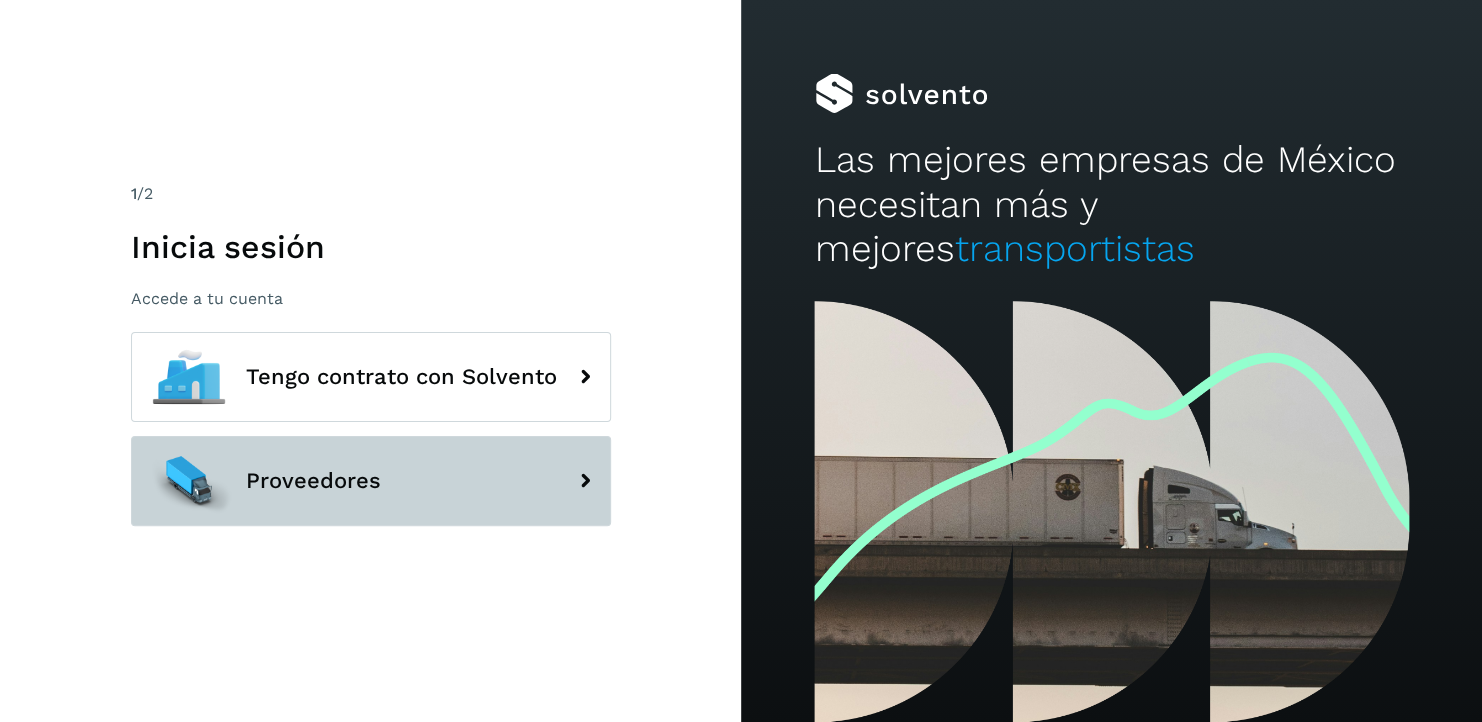 click on "Proveedores" 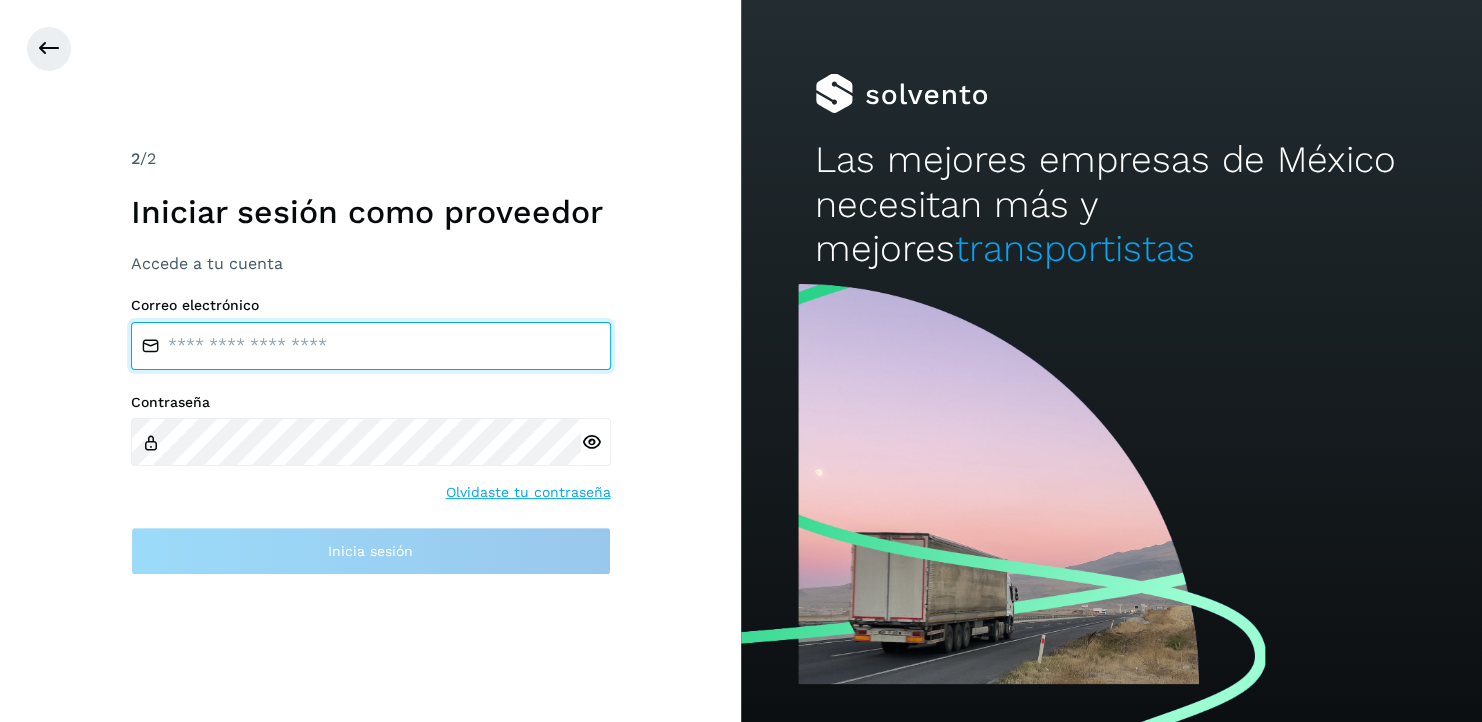 type on "**********" 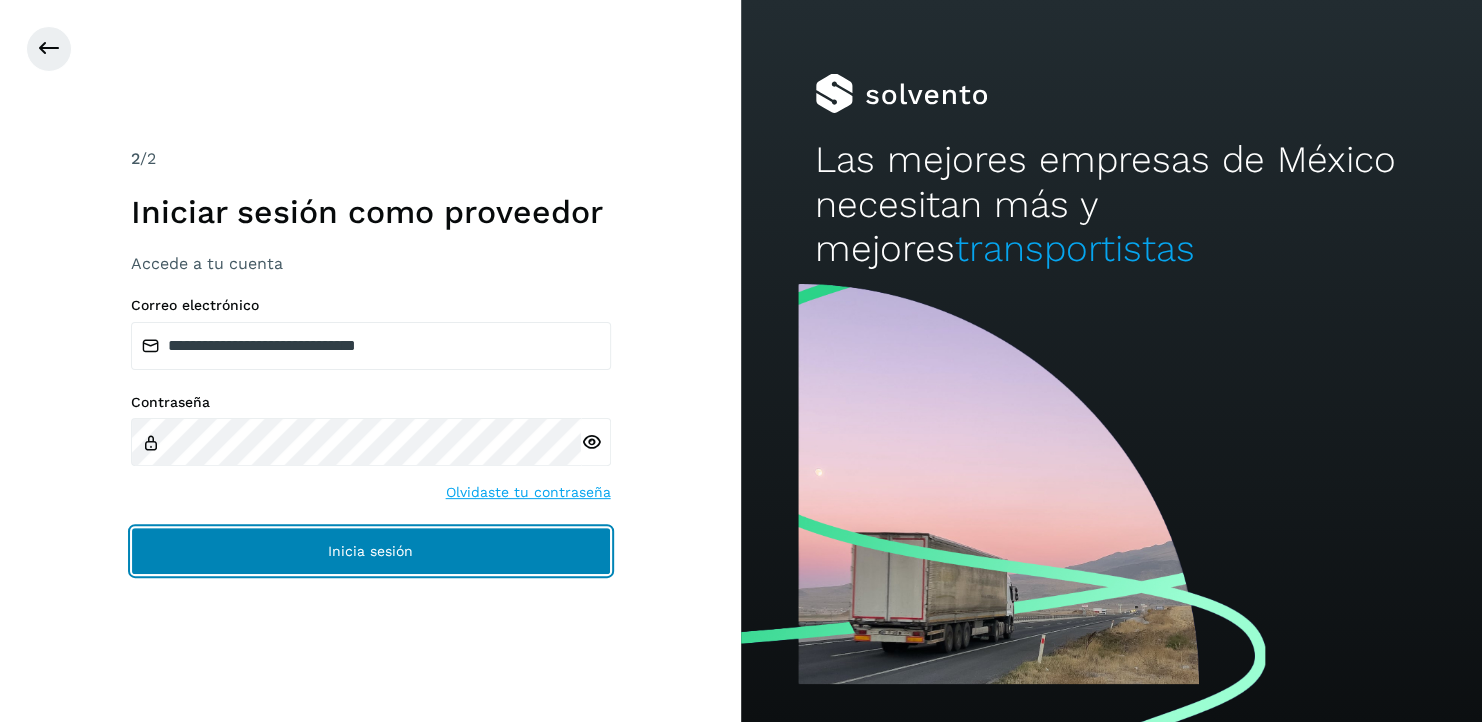 click on "Inicia sesión" 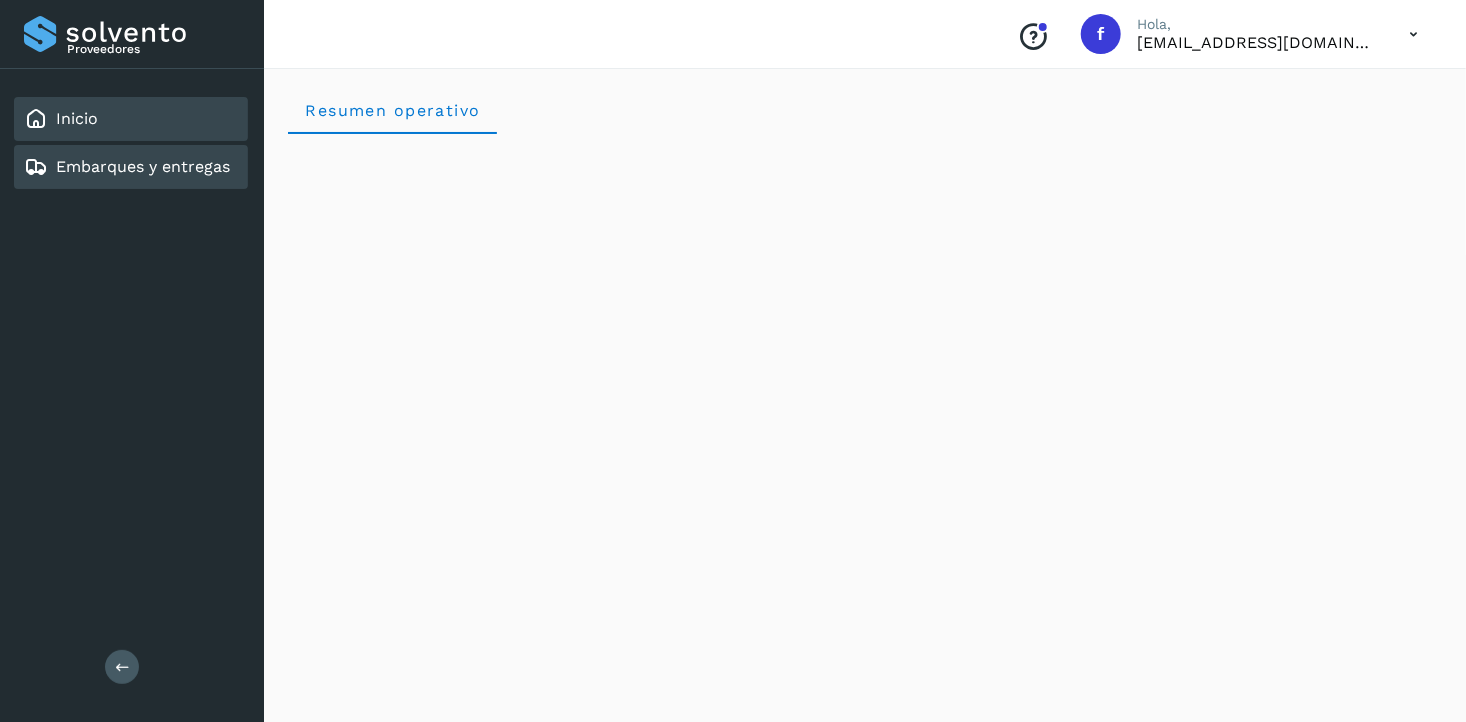click on "Embarques y entregas" at bounding box center [143, 166] 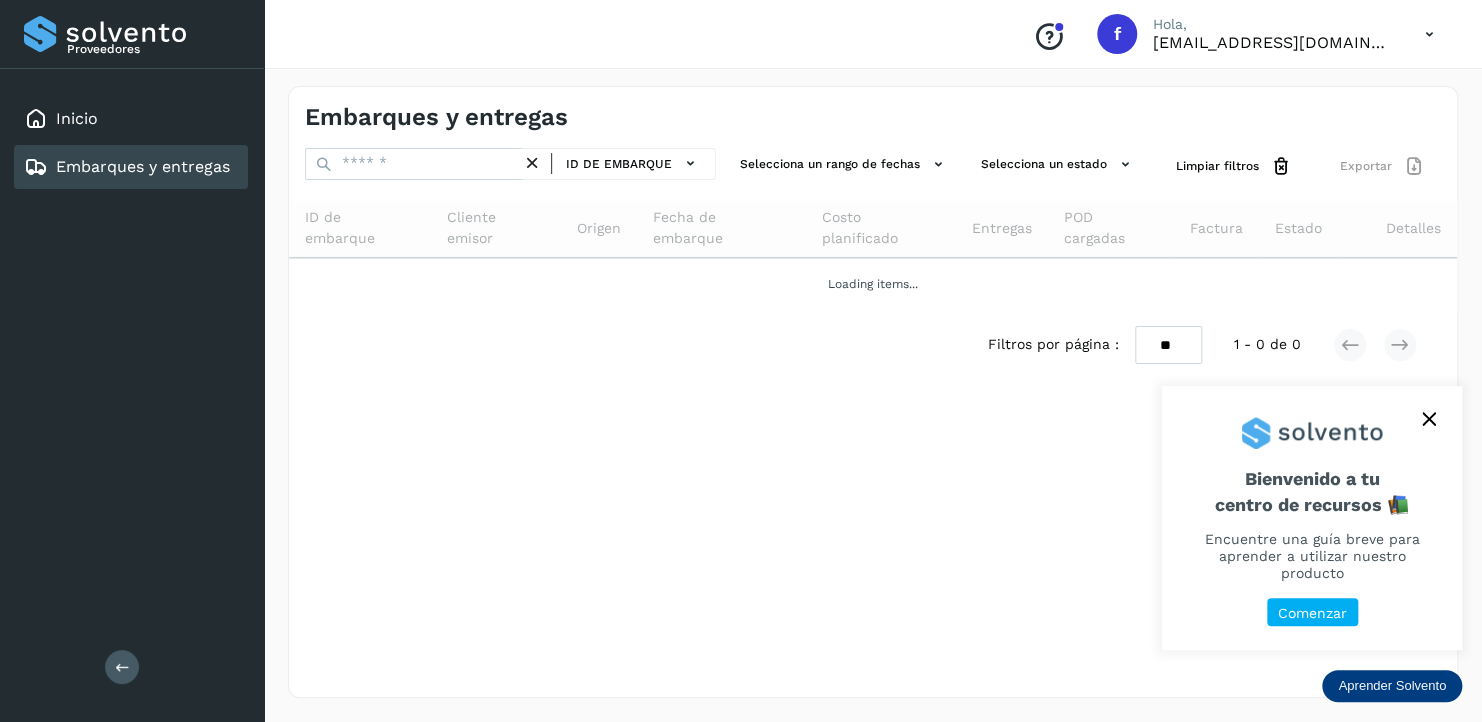 click at bounding box center [1312, 425] 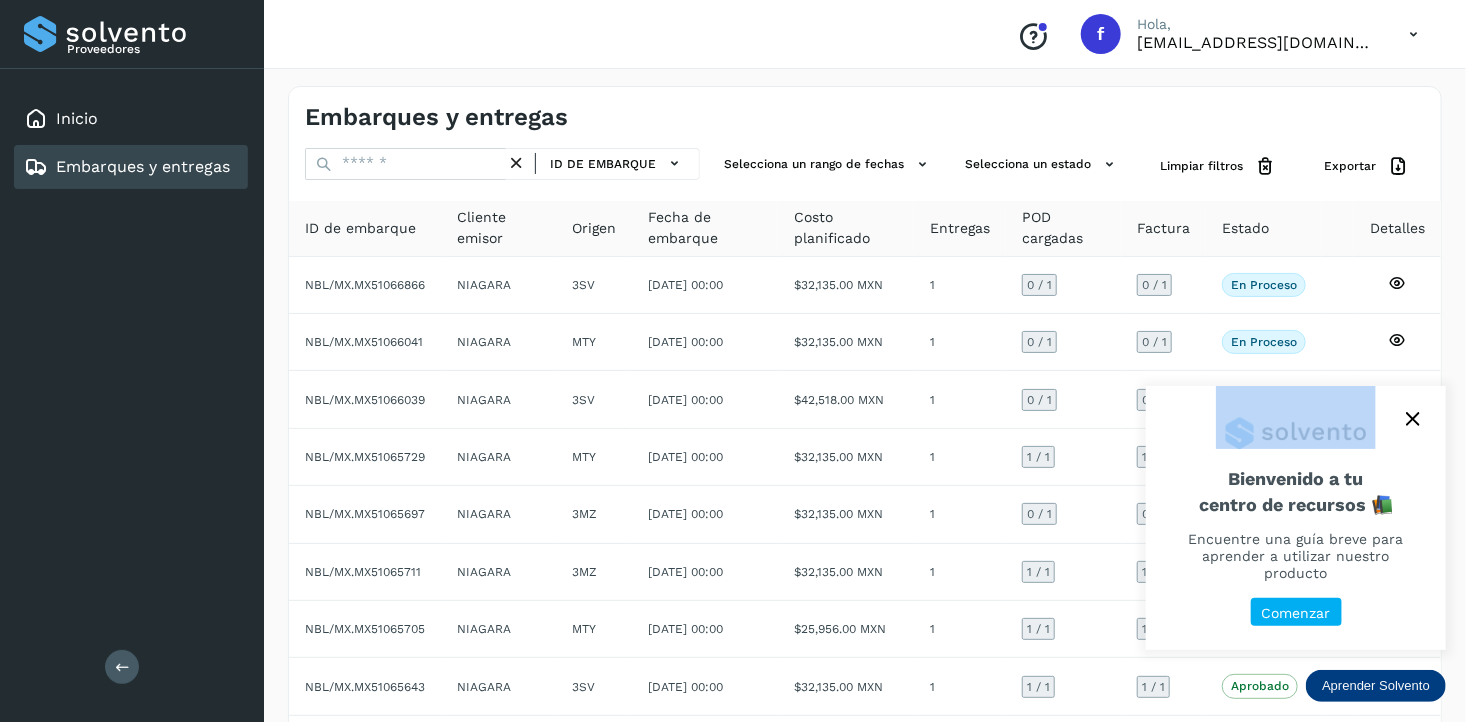 click 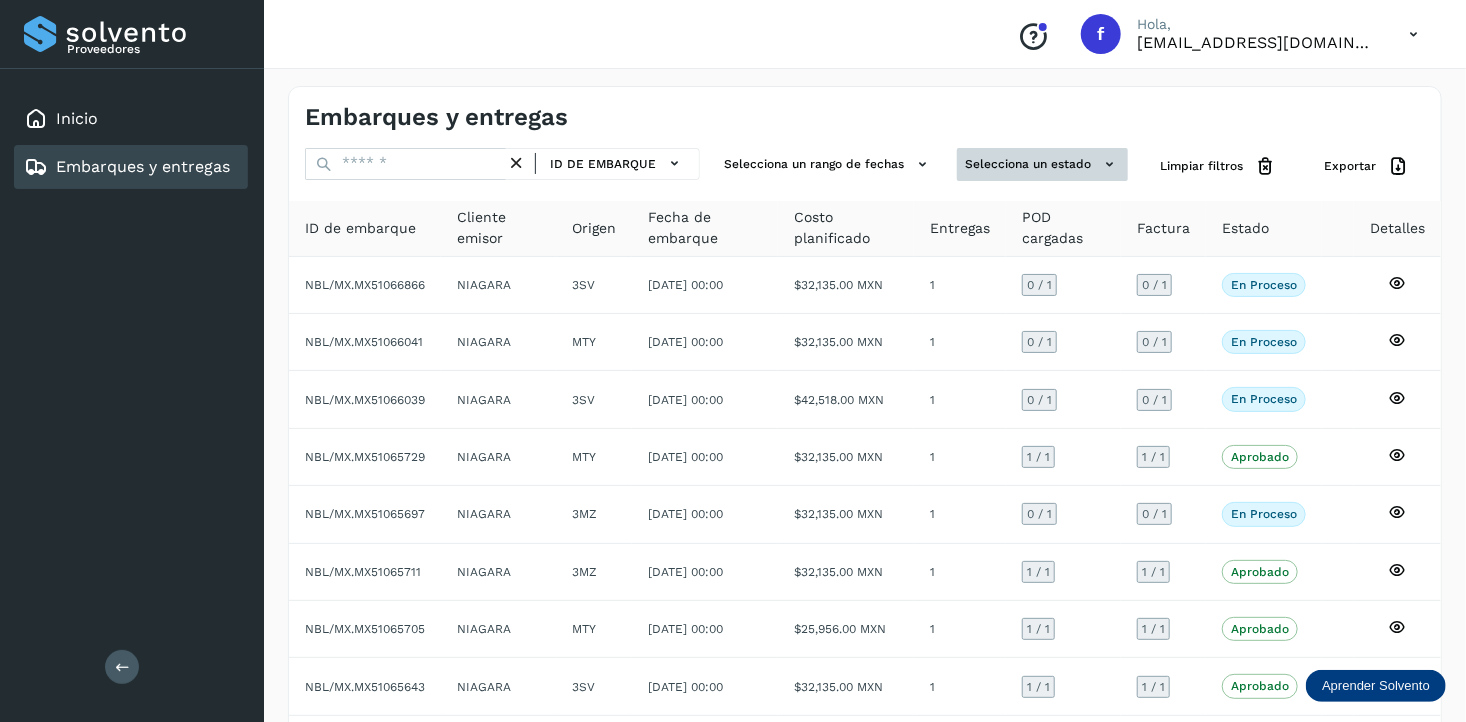 click 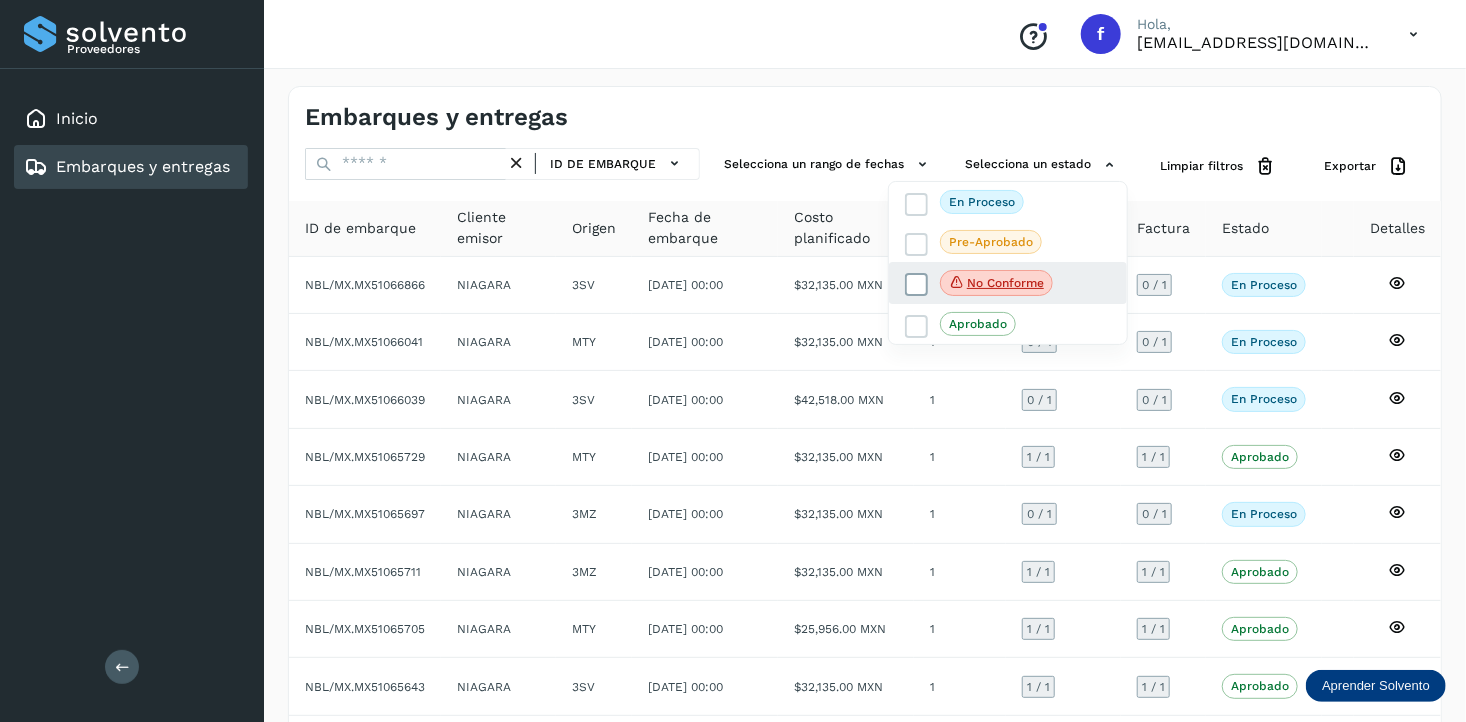 click on "No conforme" 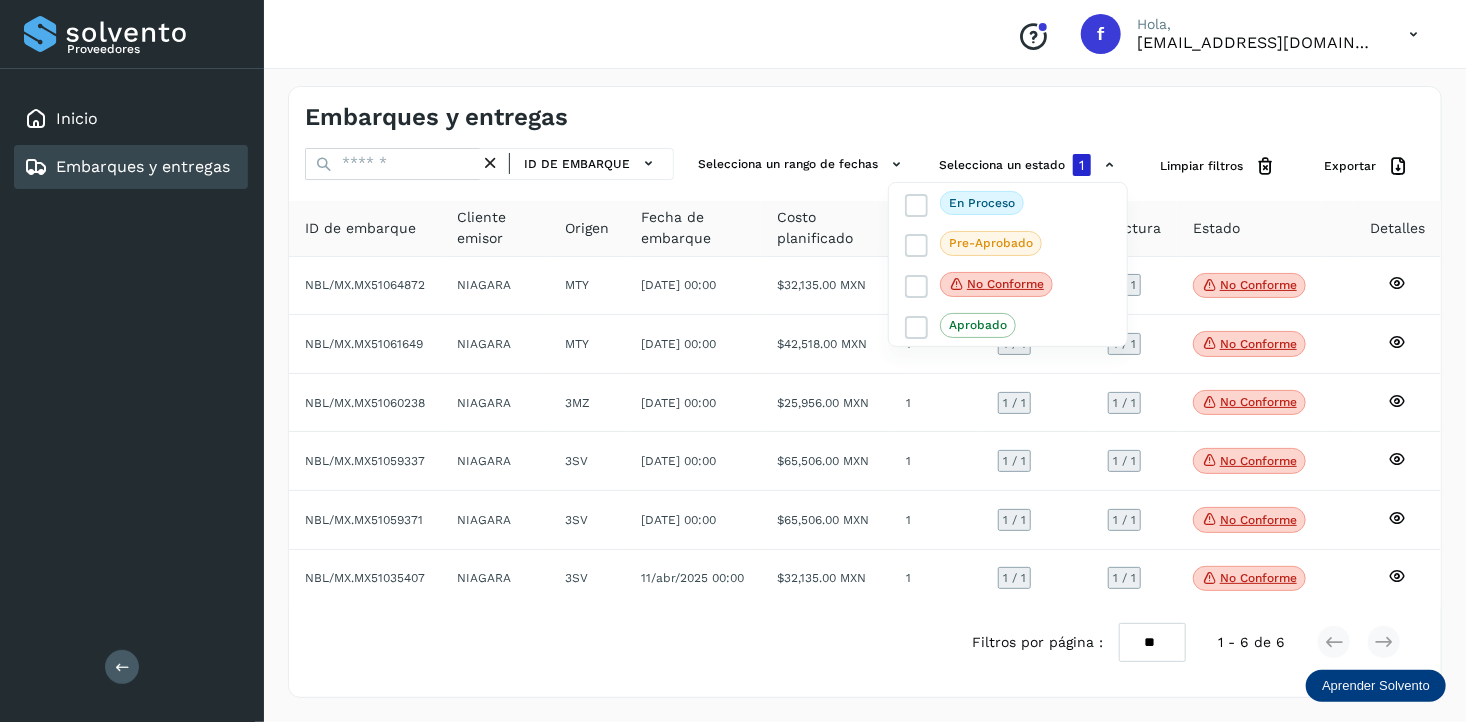 scroll, scrollTop: 32, scrollLeft: 0, axis: vertical 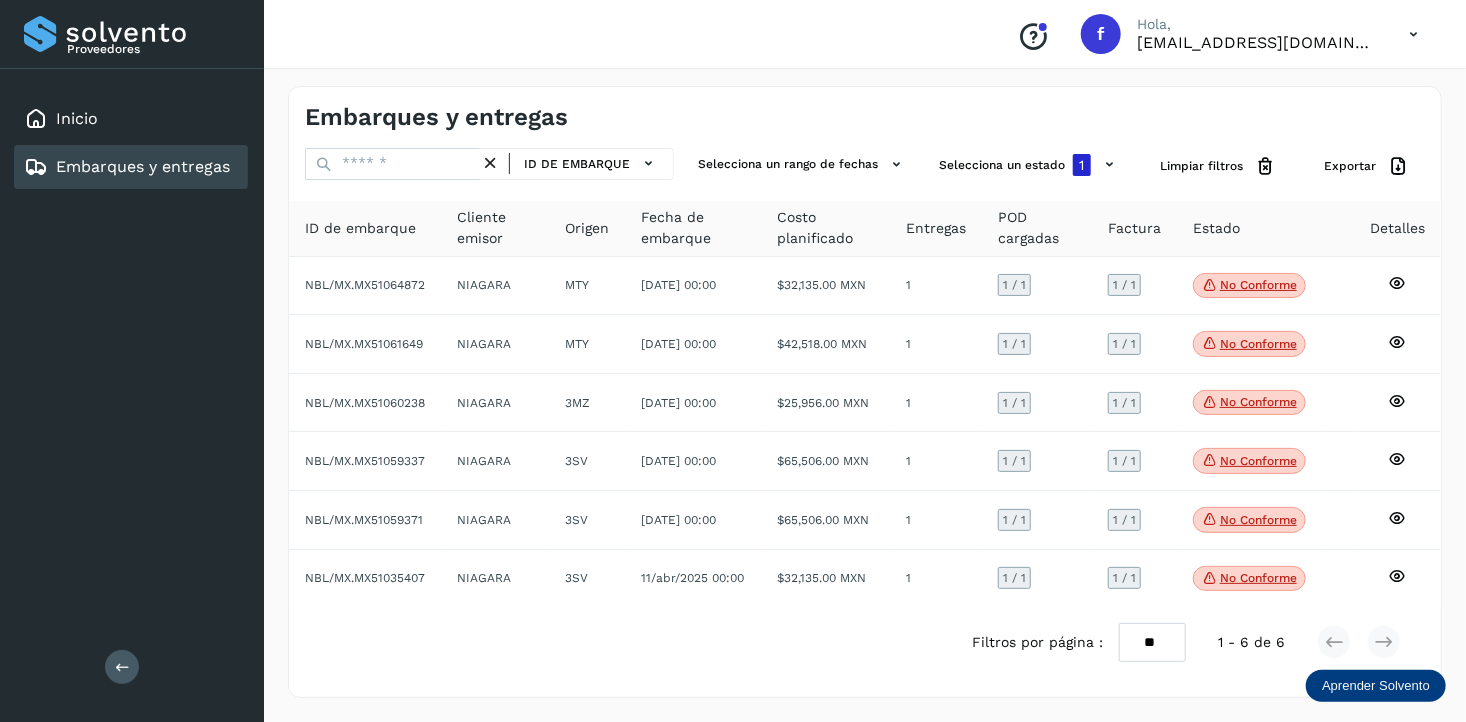 click on "No conforme" 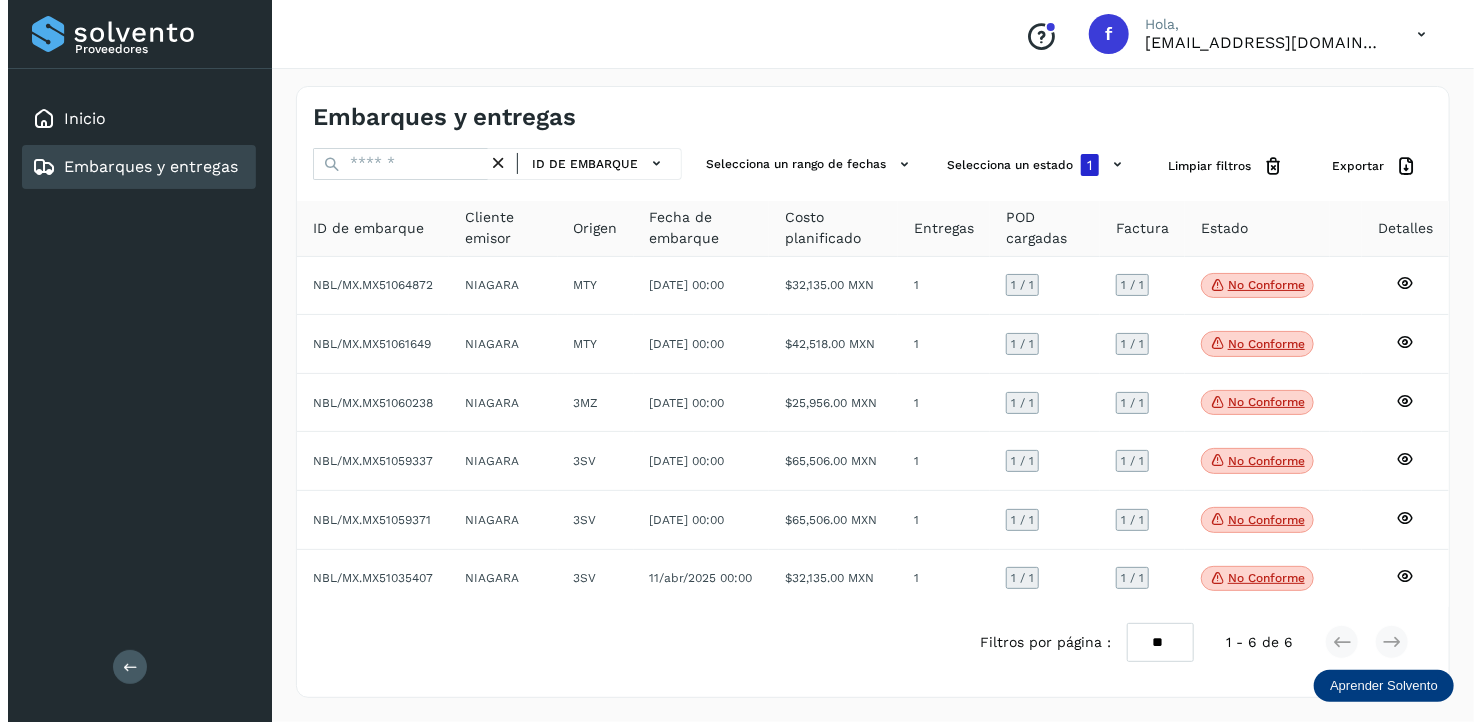 scroll, scrollTop: 12, scrollLeft: 0, axis: vertical 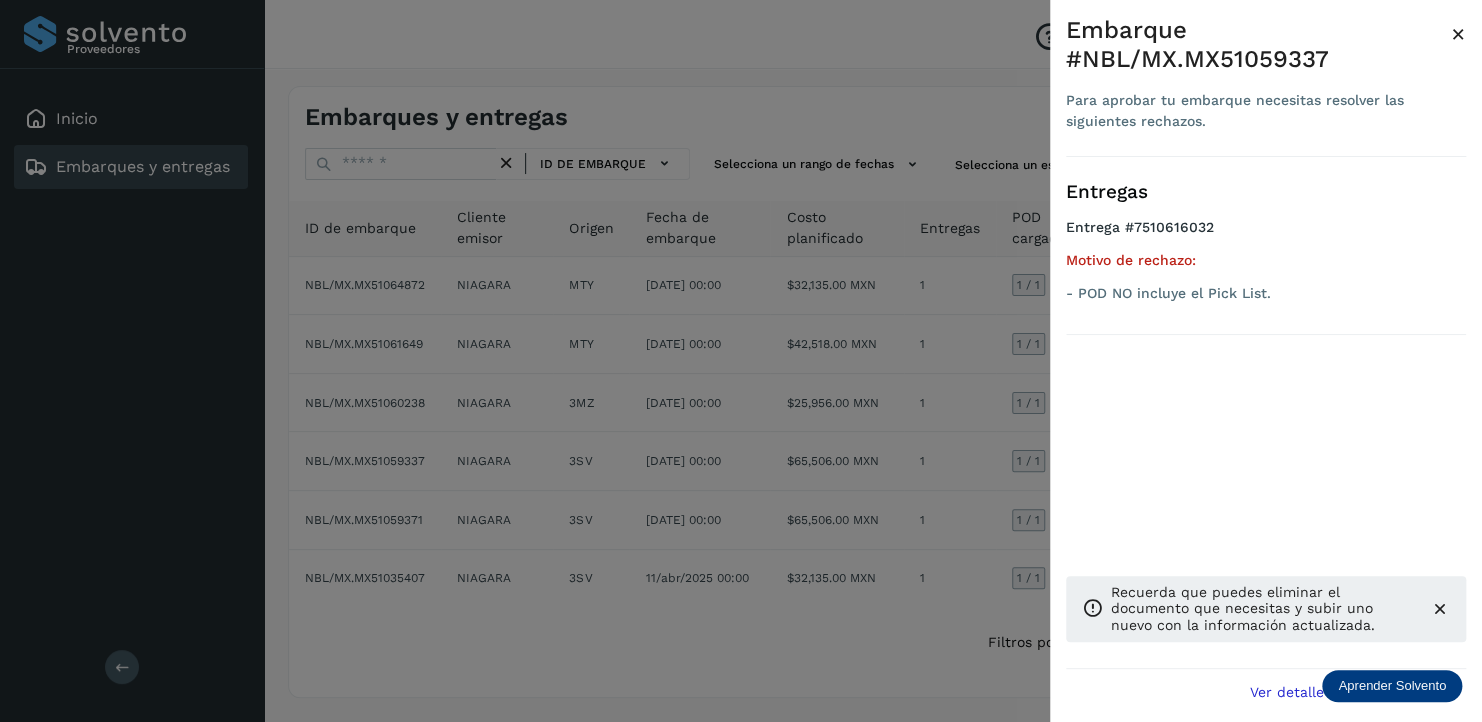 click at bounding box center [741, 361] 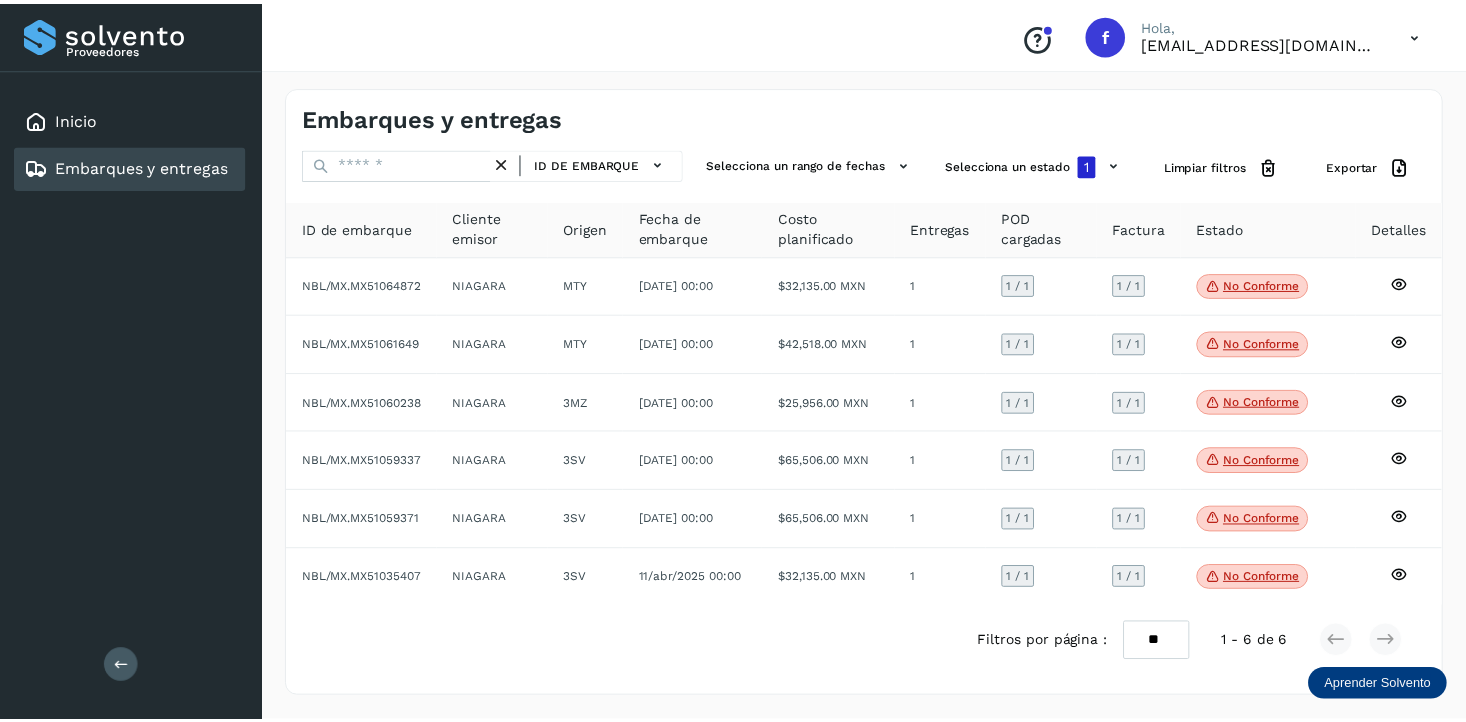 scroll, scrollTop: 32, scrollLeft: 0, axis: vertical 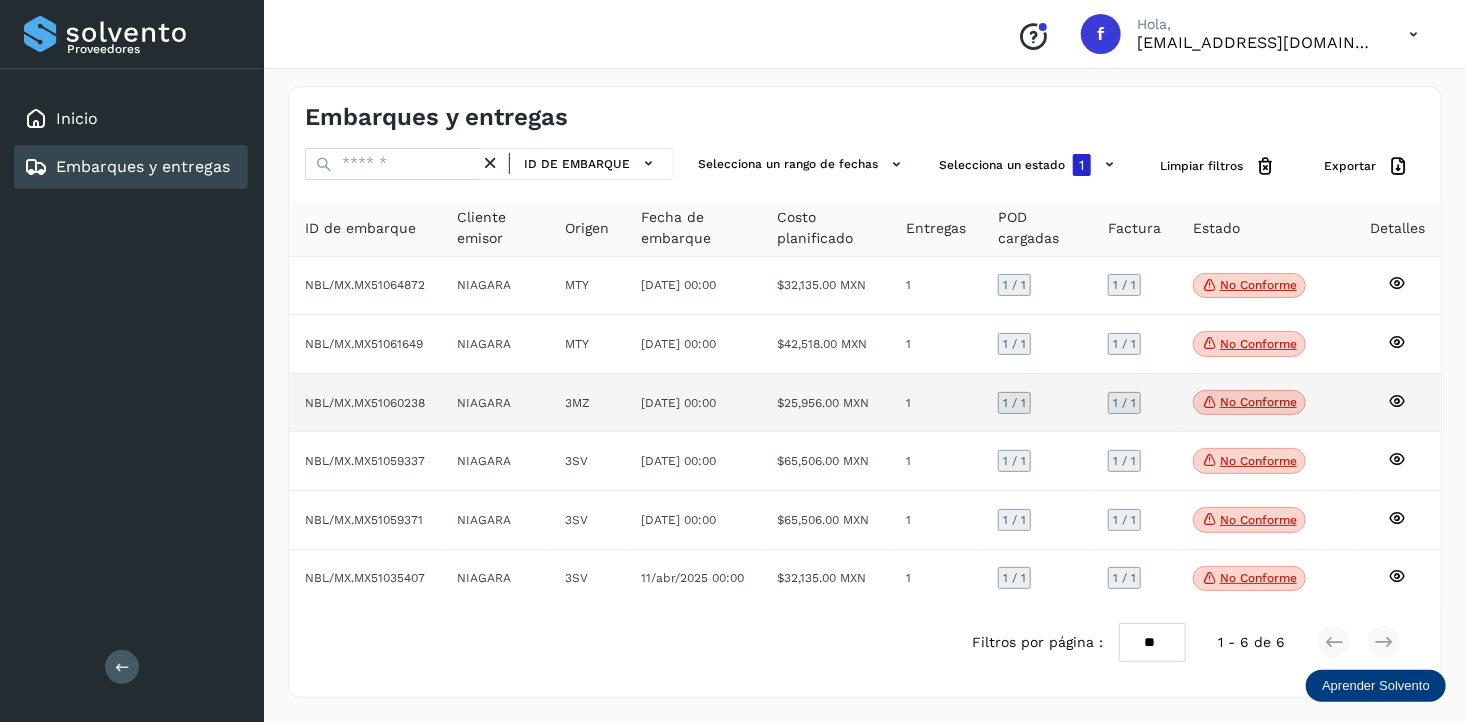 click on "No conforme" 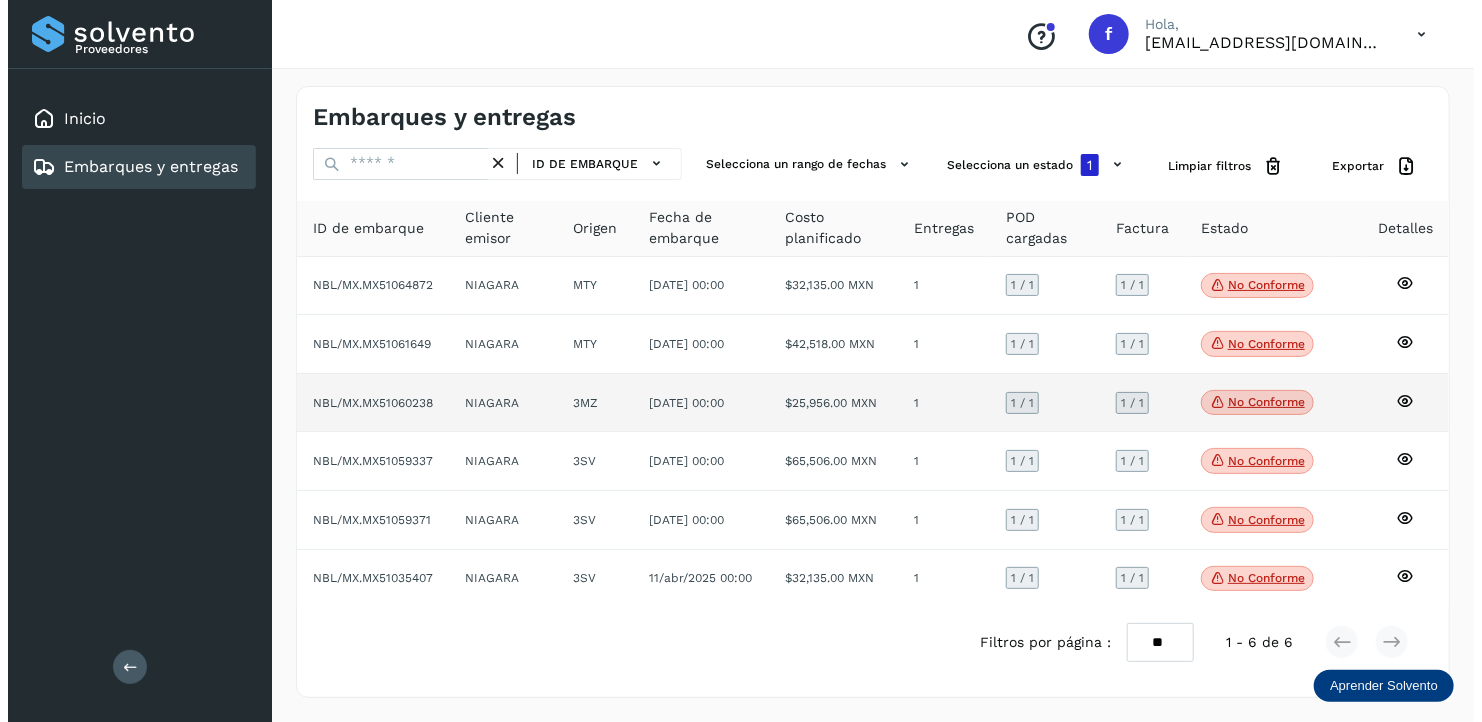 scroll, scrollTop: 12, scrollLeft: 0, axis: vertical 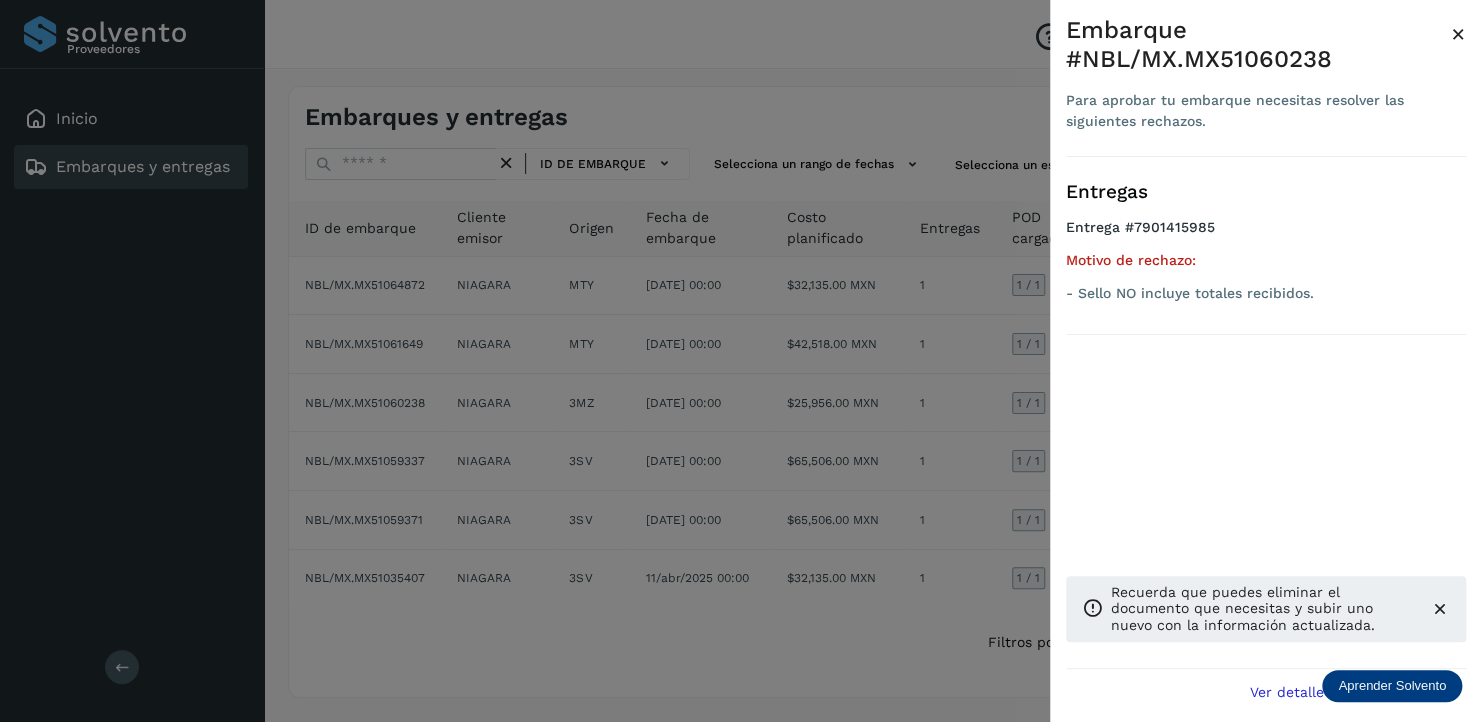 click at bounding box center (741, 361) 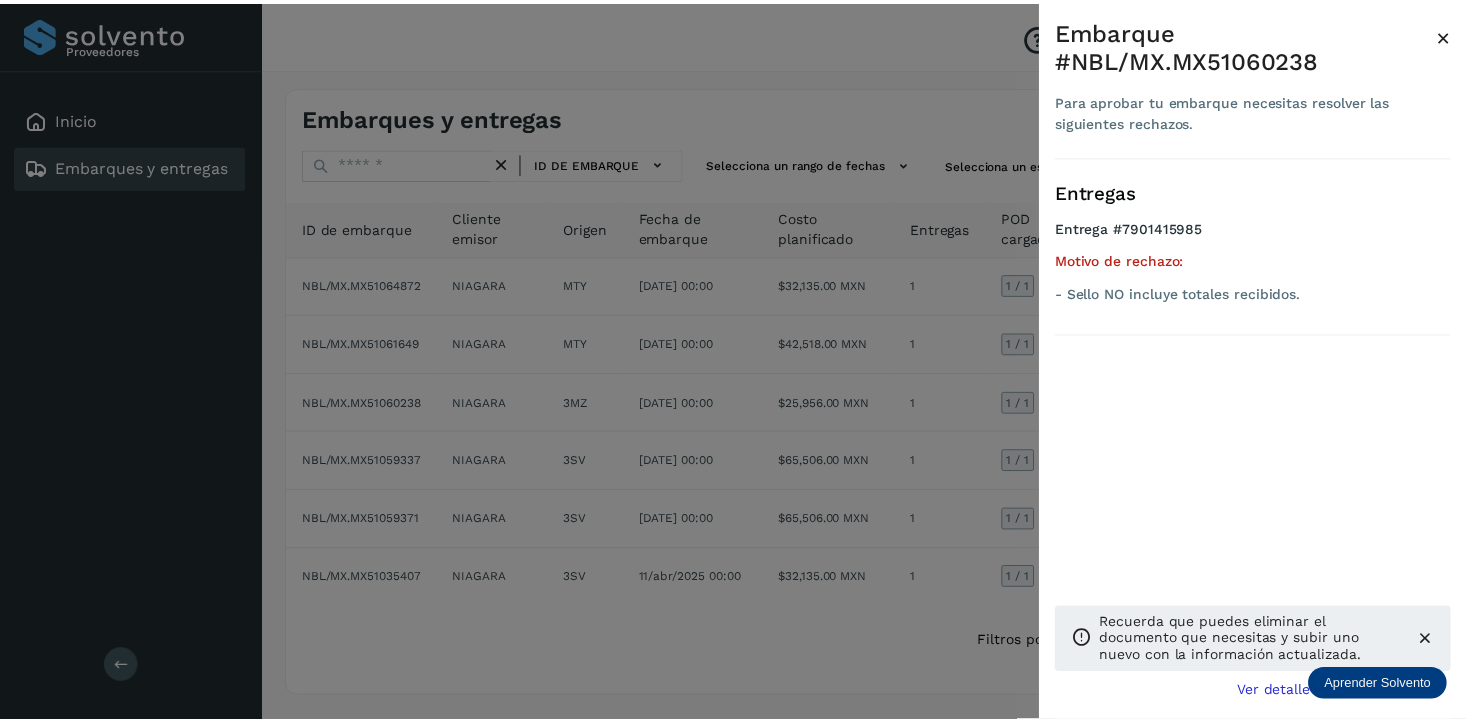 scroll, scrollTop: 32, scrollLeft: 0, axis: vertical 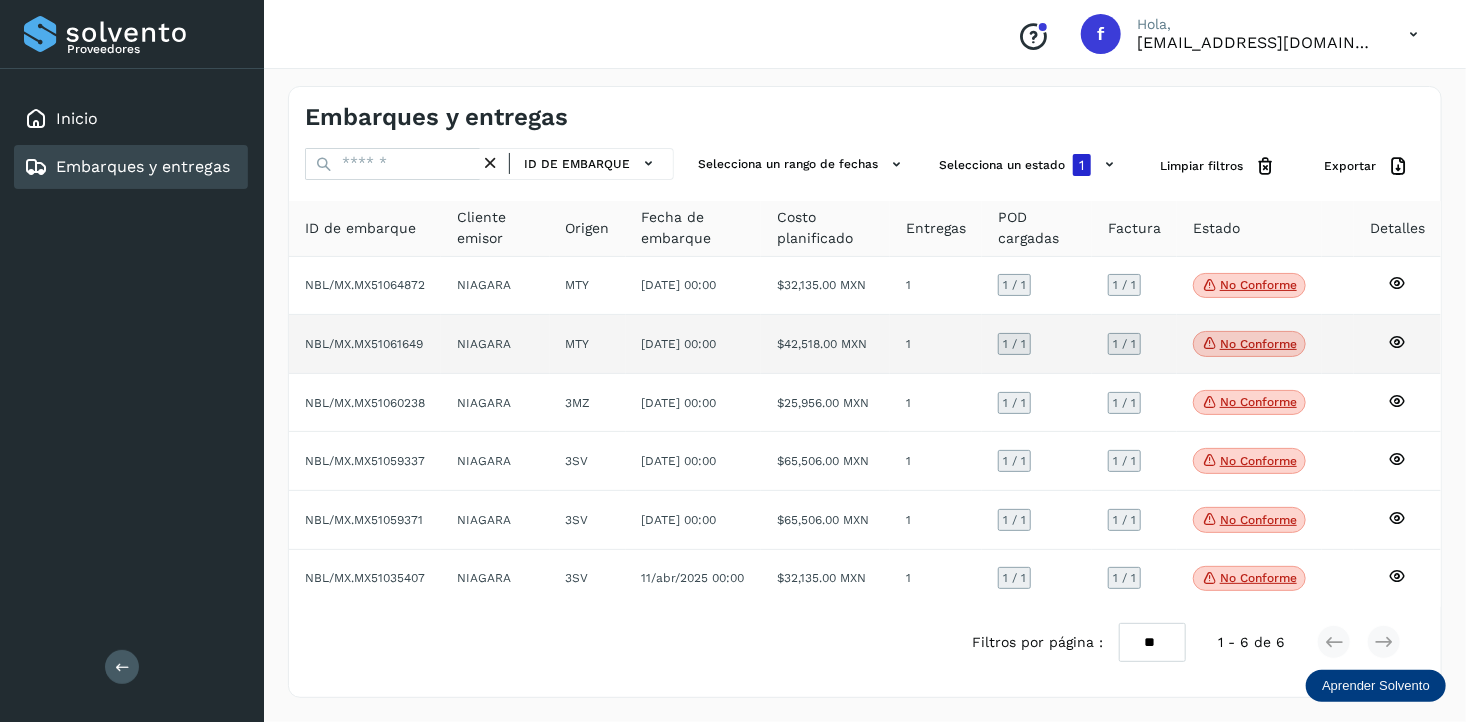 click on "No conforme" at bounding box center (1249, 344) 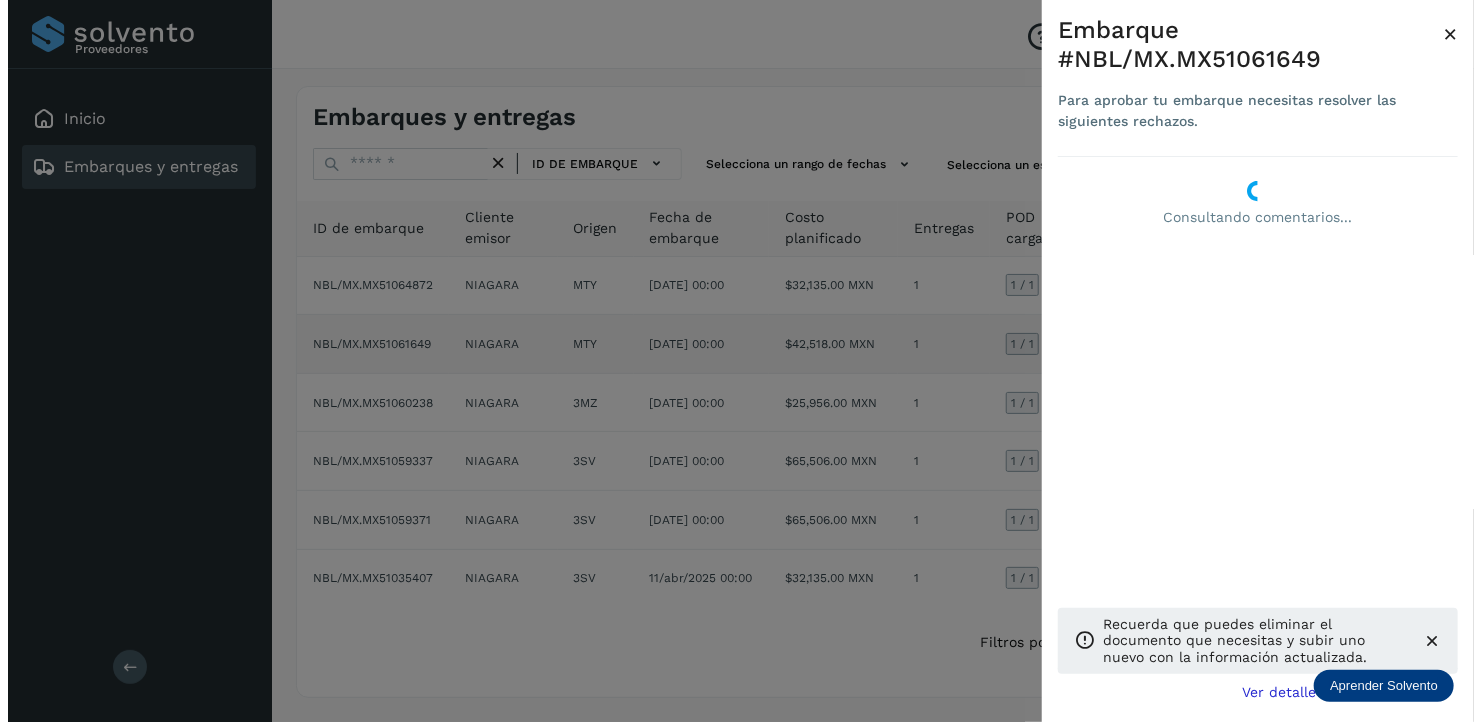 scroll, scrollTop: 12, scrollLeft: 0, axis: vertical 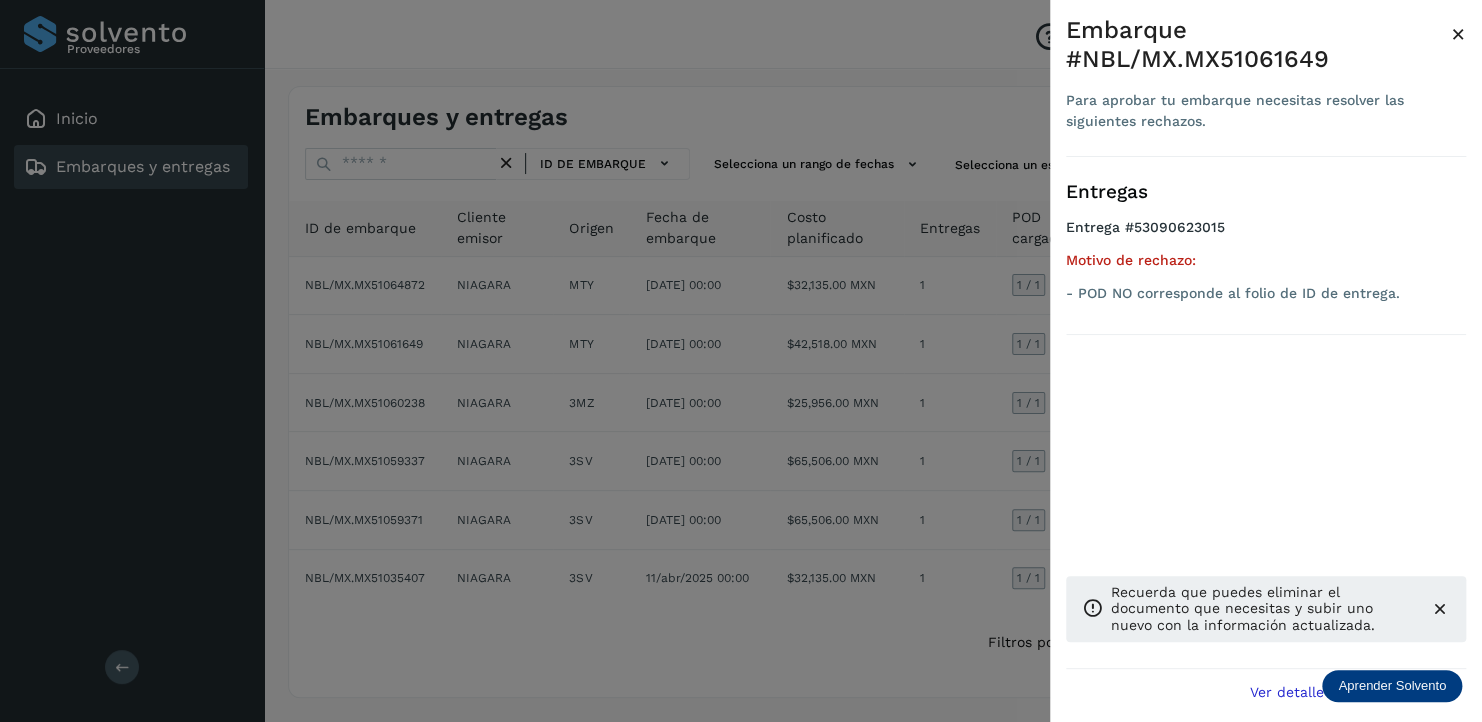 click at bounding box center (741, 361) 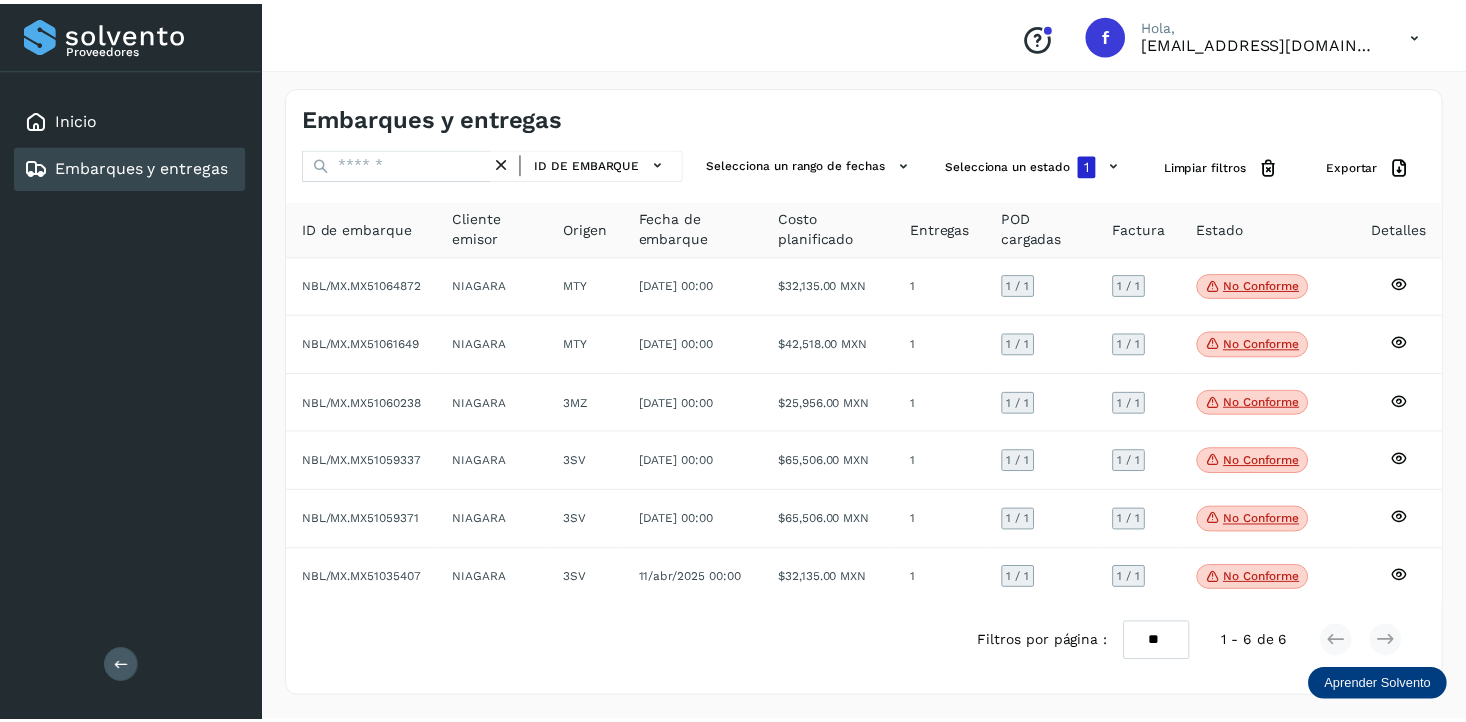 scroll, scrollTop: 32, scrollLeft: 0, axis: vertical 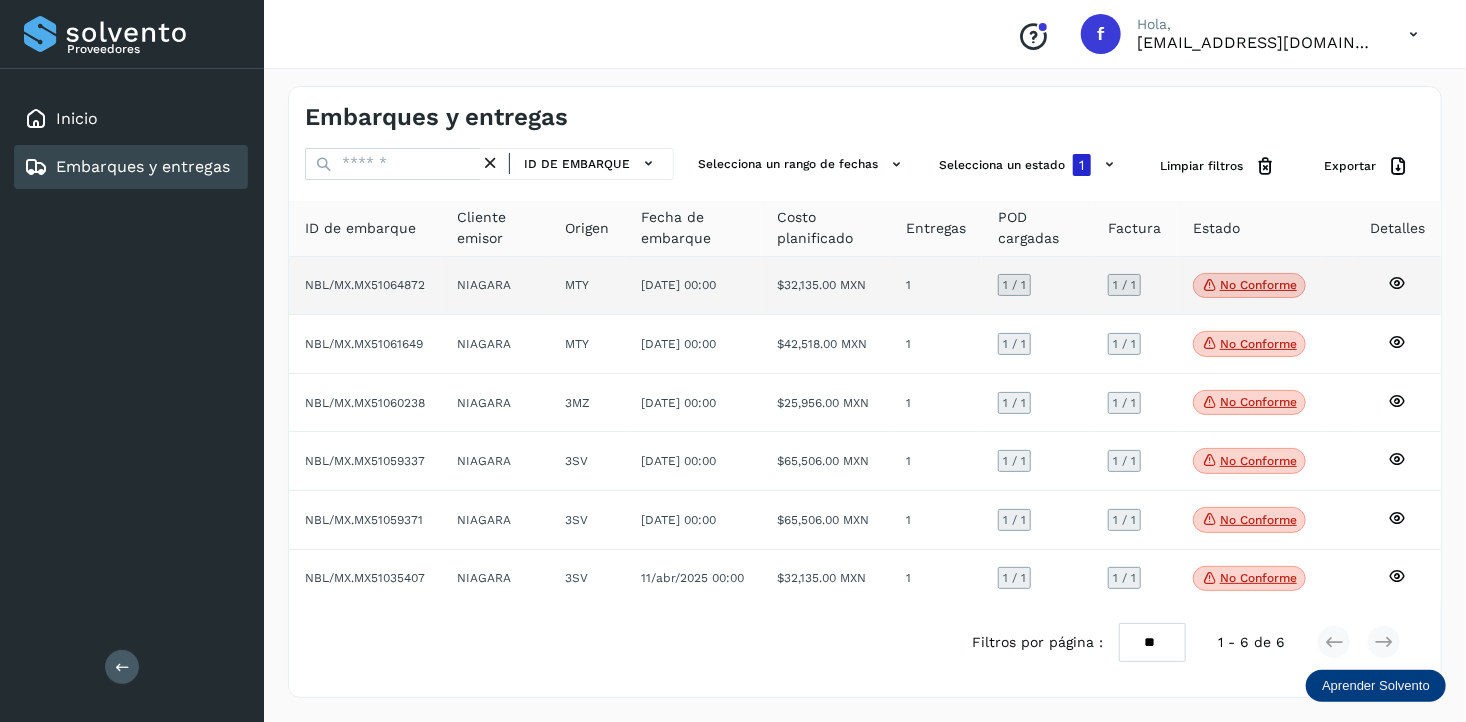 click on "No conforme" 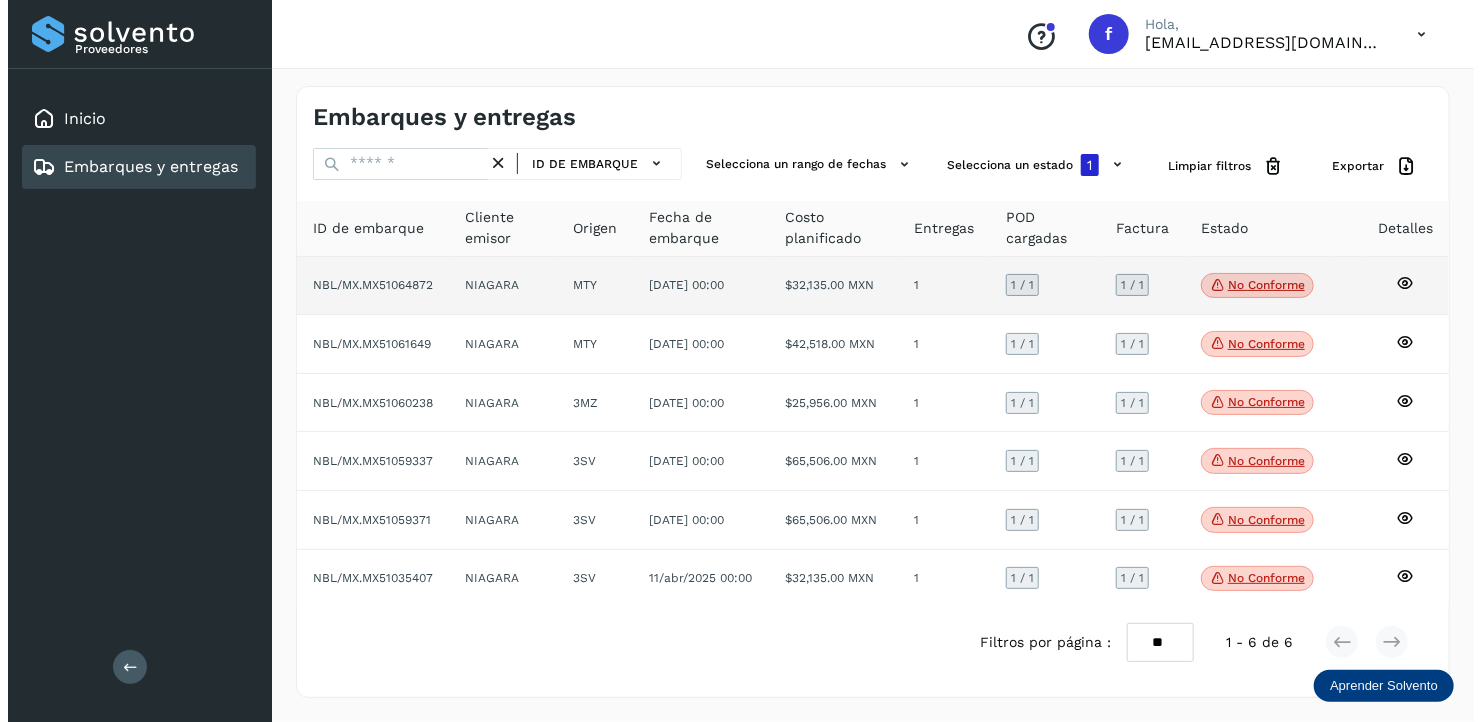 scroll, scrollTop: 12, scrollLeft: 0, axis: vertical 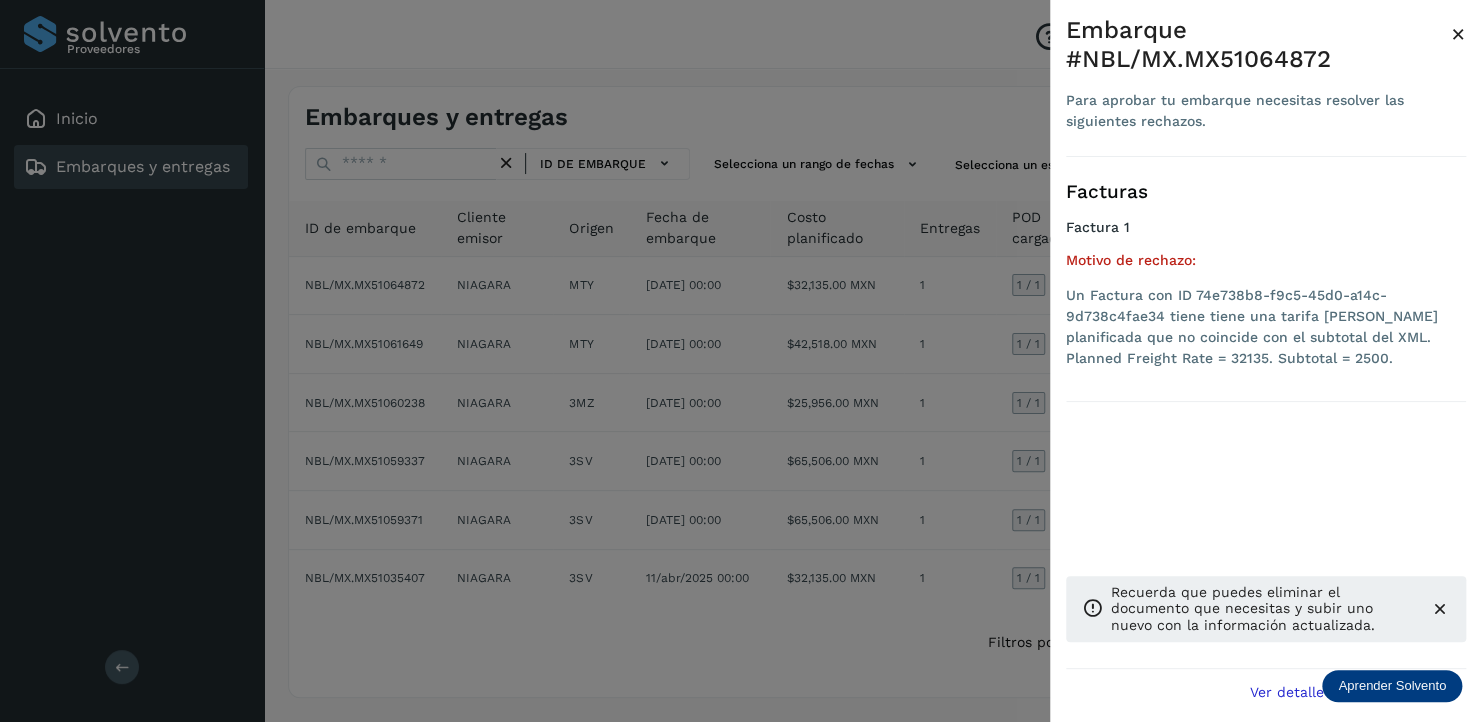 click at bounding box center (741, 361) 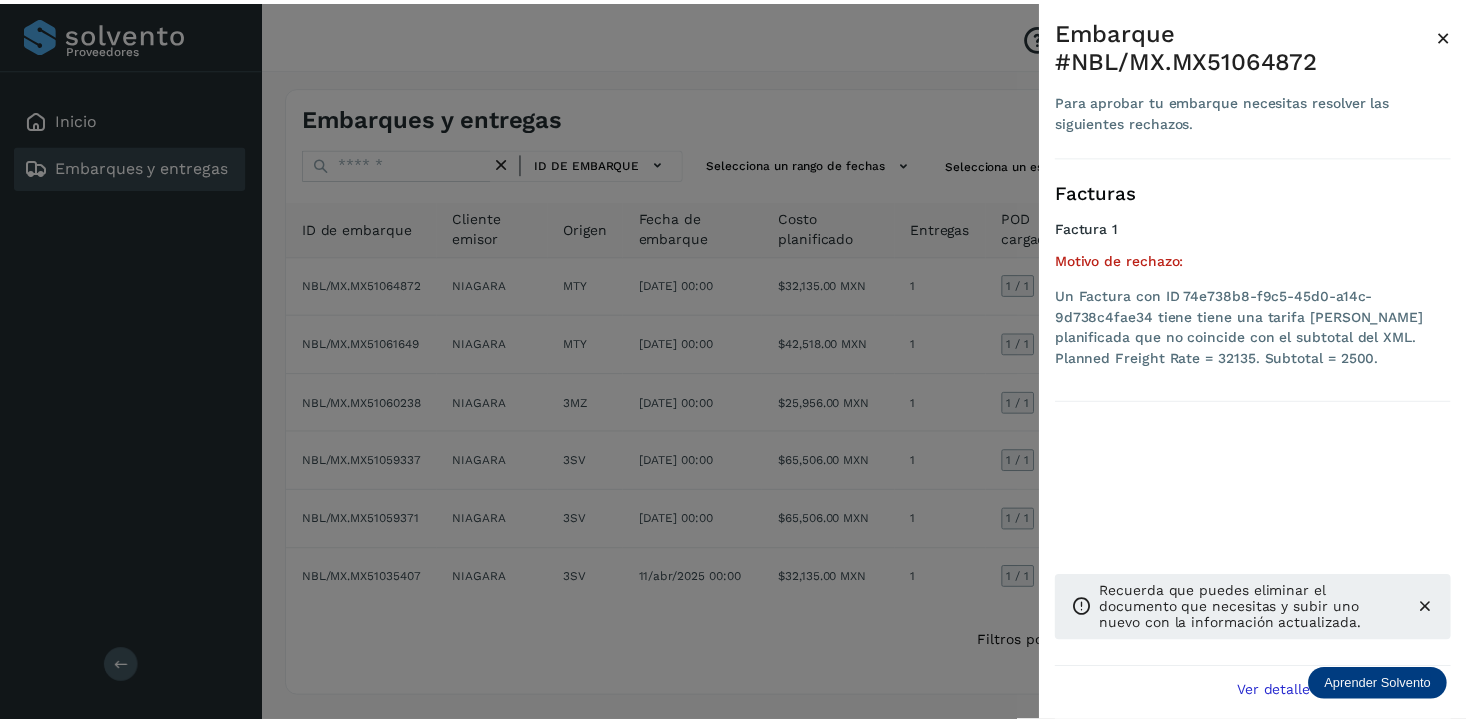 scroll, scrollTop: 32, scrollLeft: 0, axis: vertical 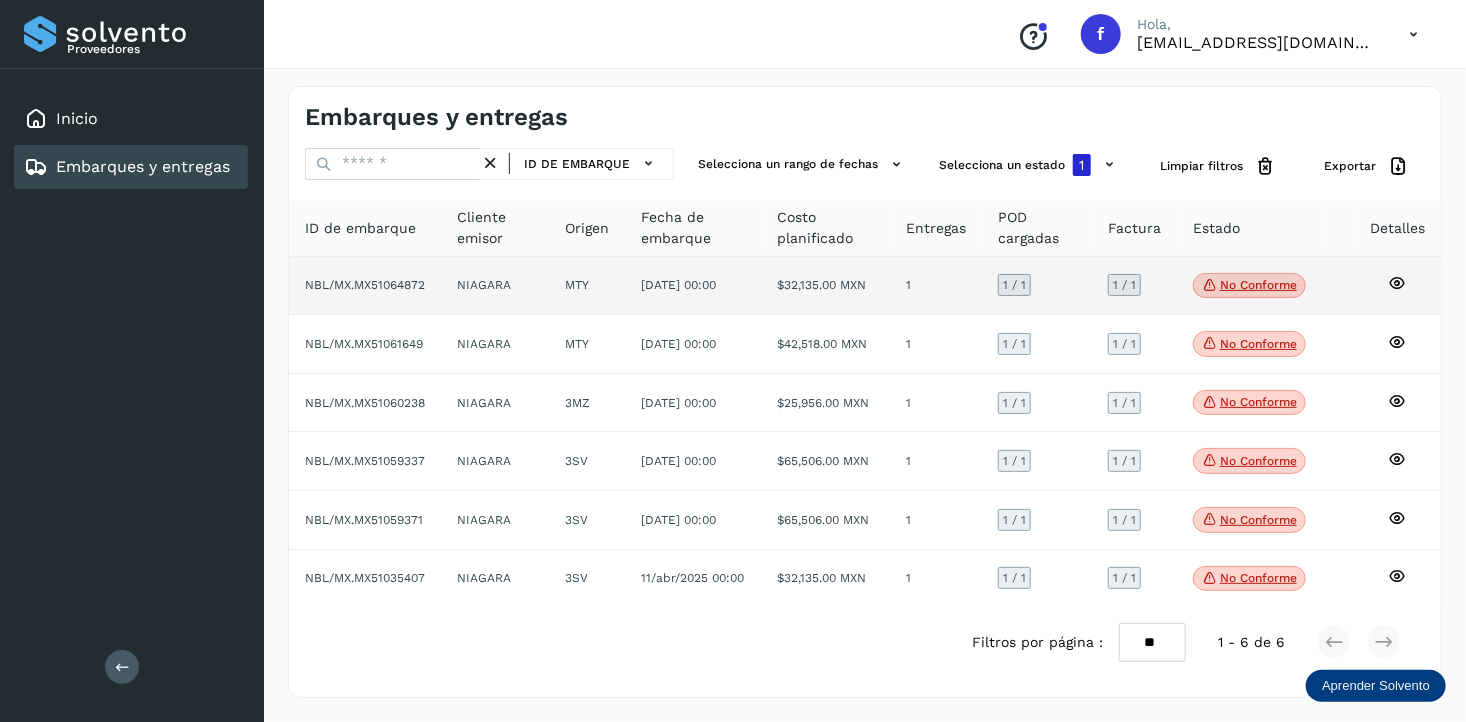 click 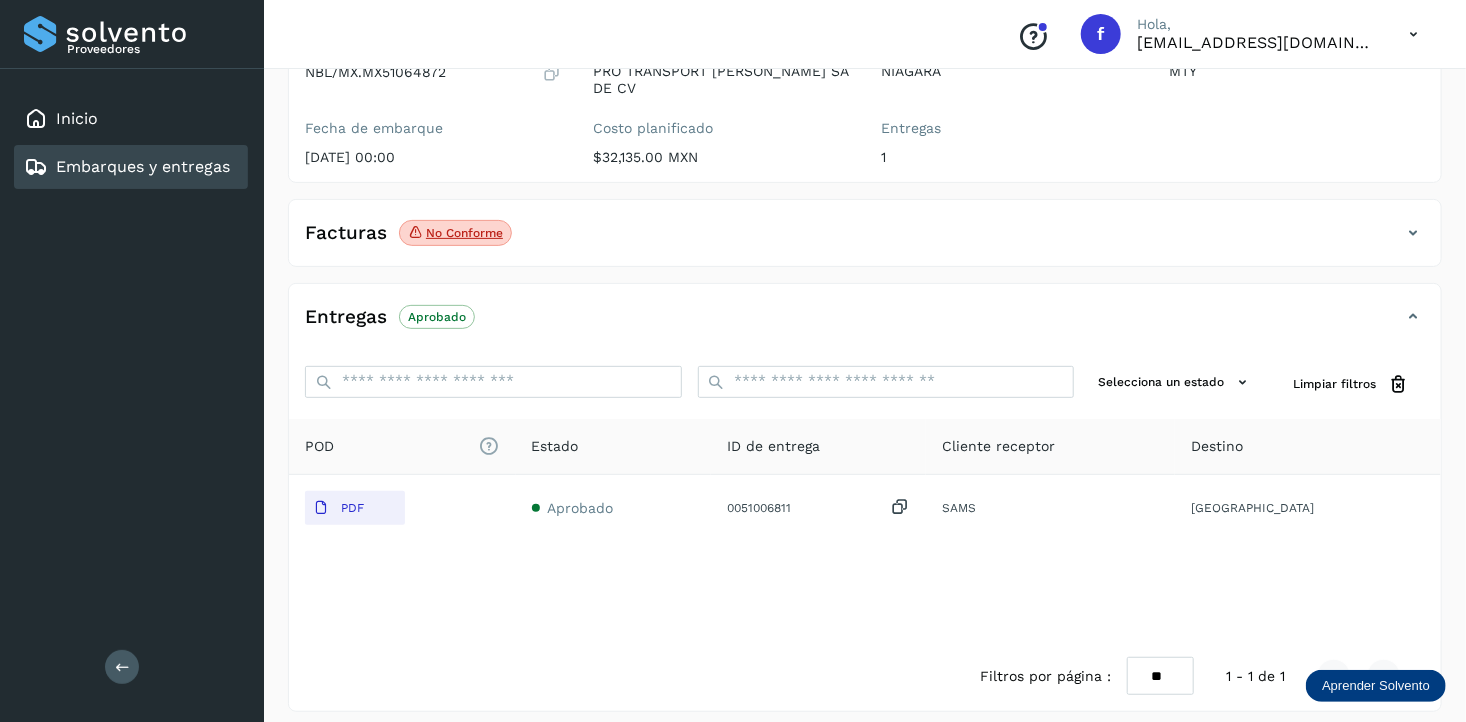 scroll, scrollTop: 0, scrollLeft: 0, axis: both 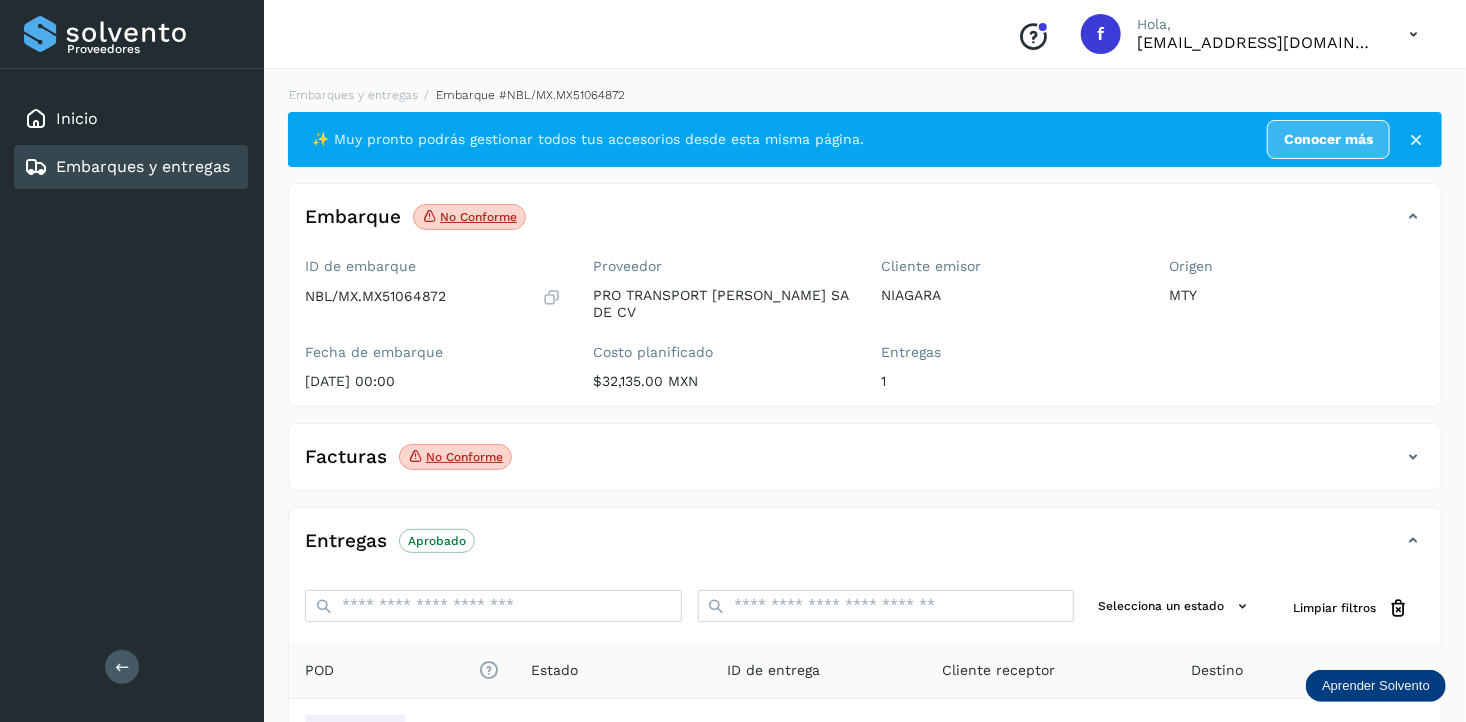 click on "No conforme" 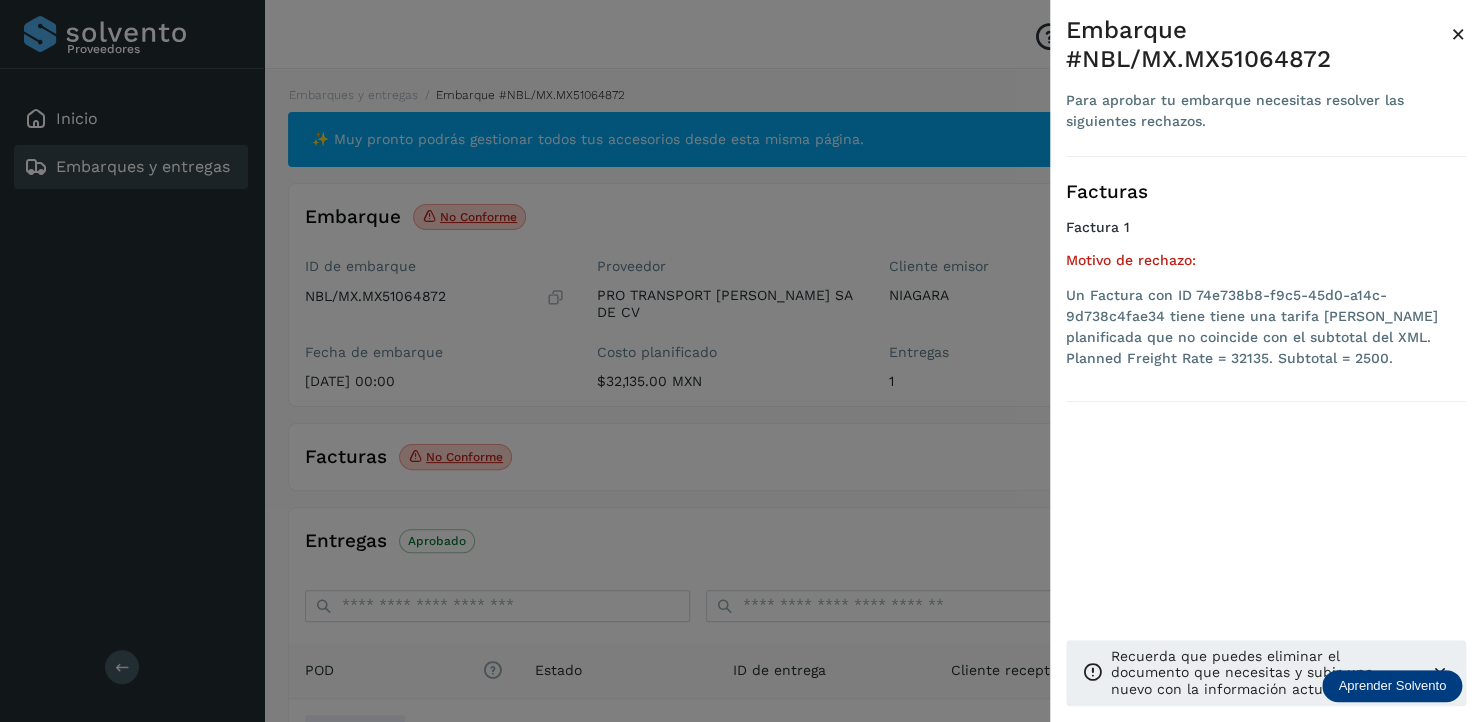 click at bounding box center [741, 361] 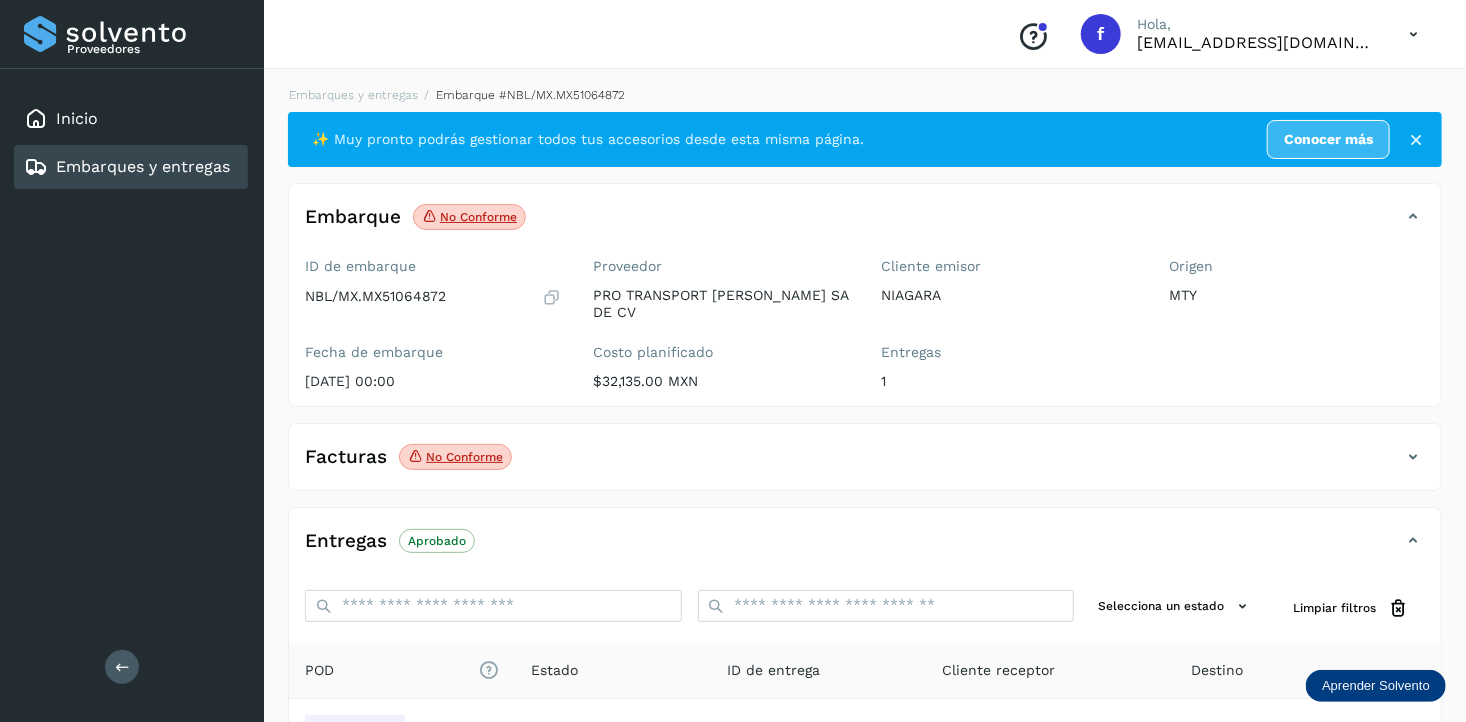 click on "No conforme" at bounding box center (455, 457) 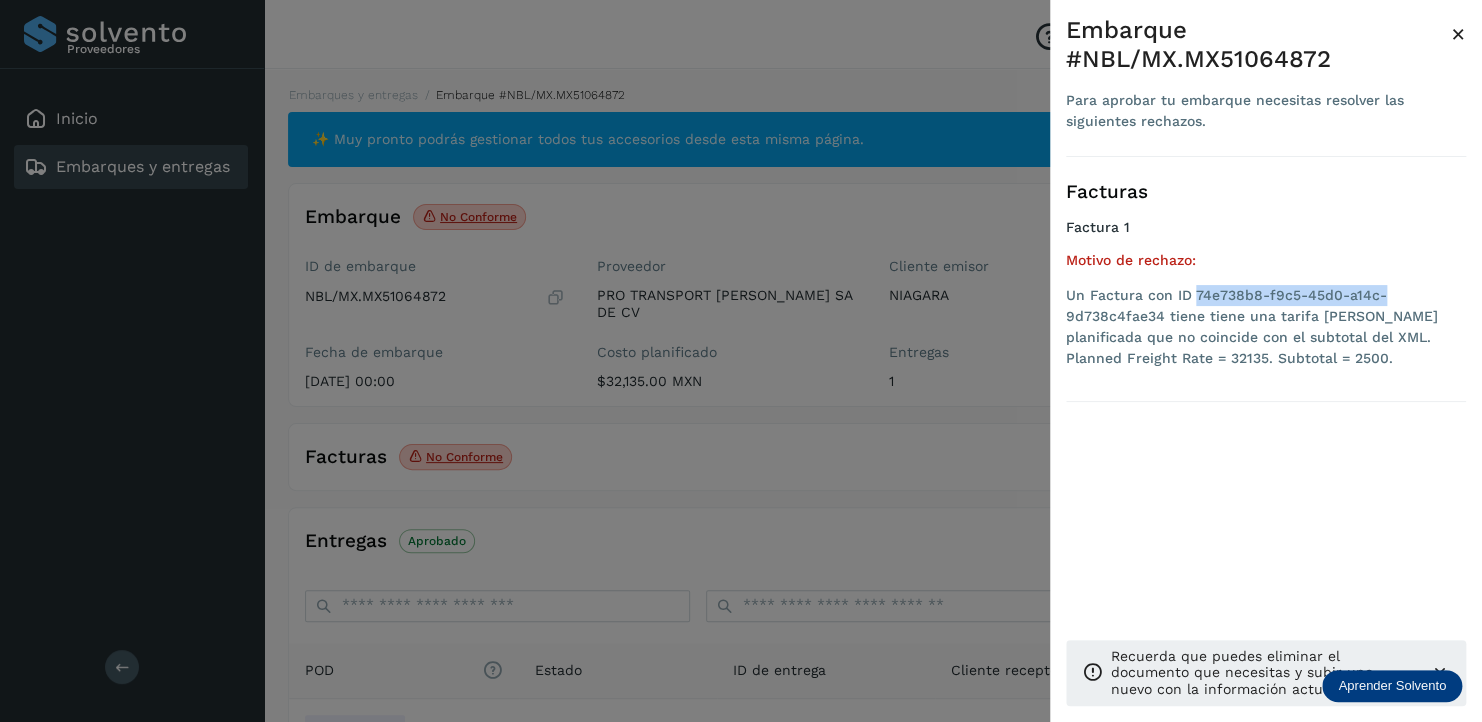 drag, startPoint x: 1196, startPoint y: 290, endPoint x: 1388, endPoint y: 298, distance: 192.1666 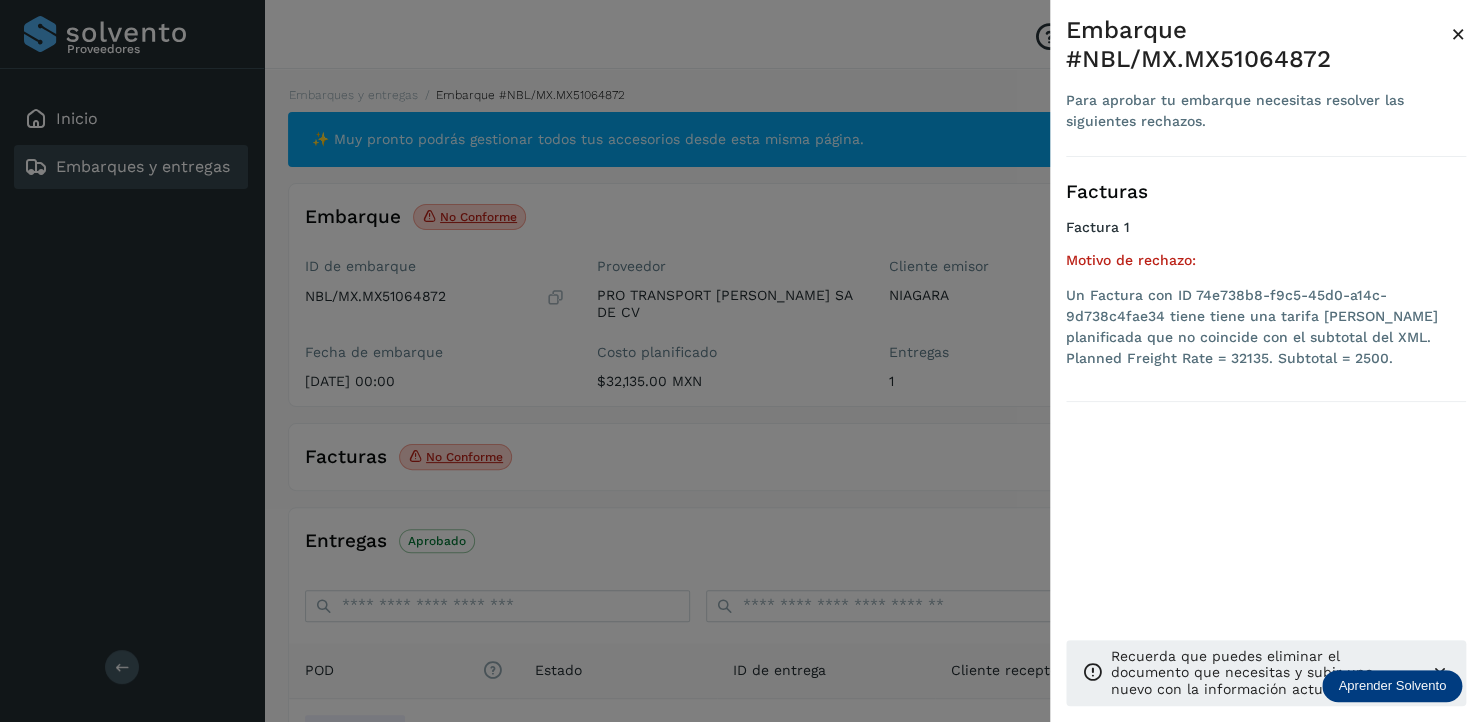 click at bounding box center [741, 361] 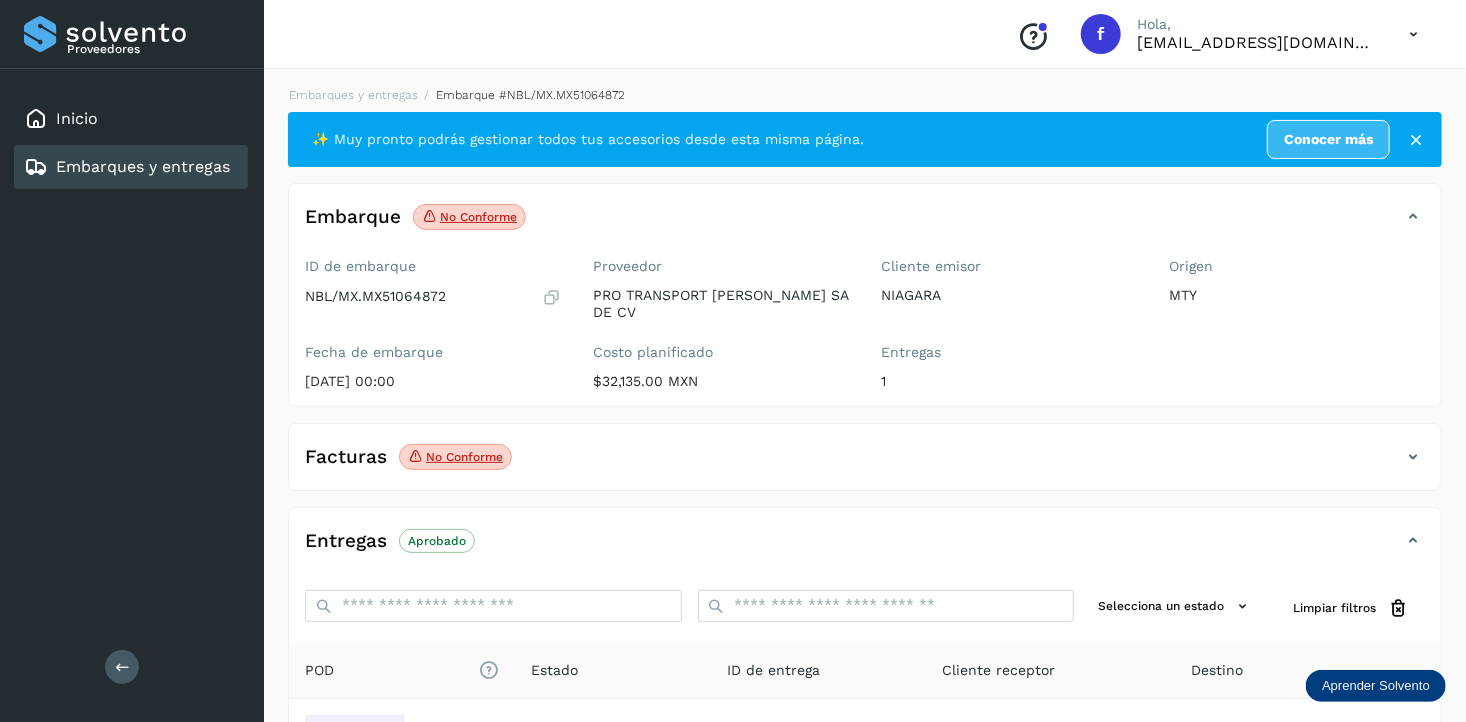 click on "Facturas" at bounding box center [346, 457] 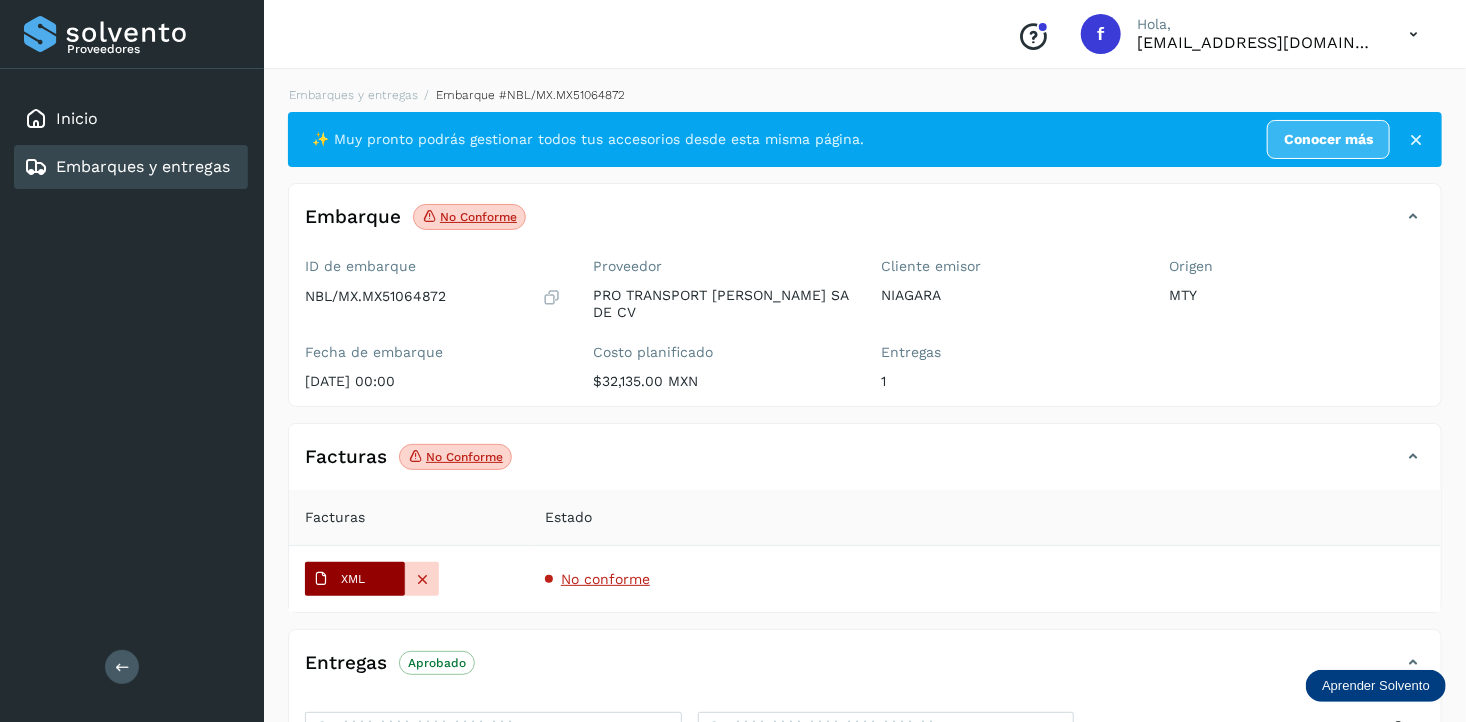 click on "XML" at bounding box center (355, 579) 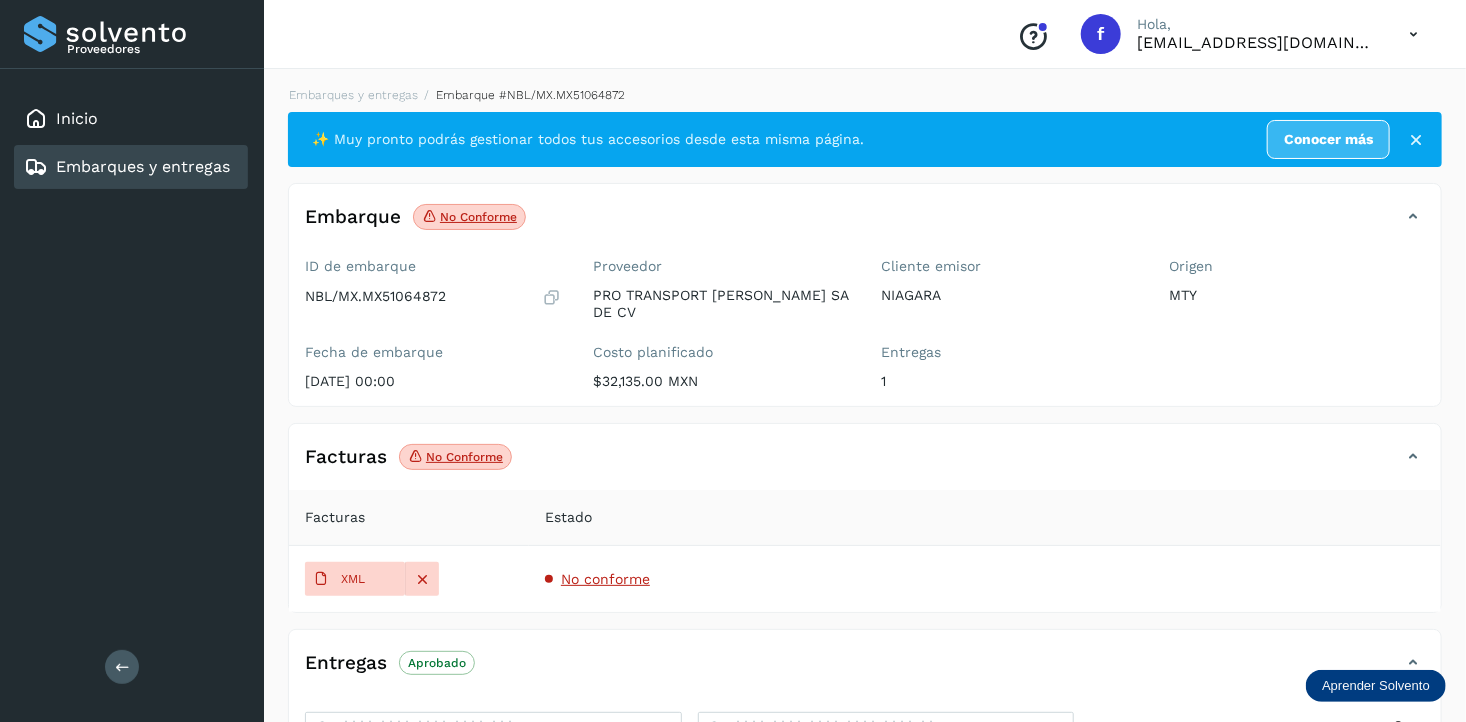click on "Embarques y entregas" at bounding box center (143, 166) 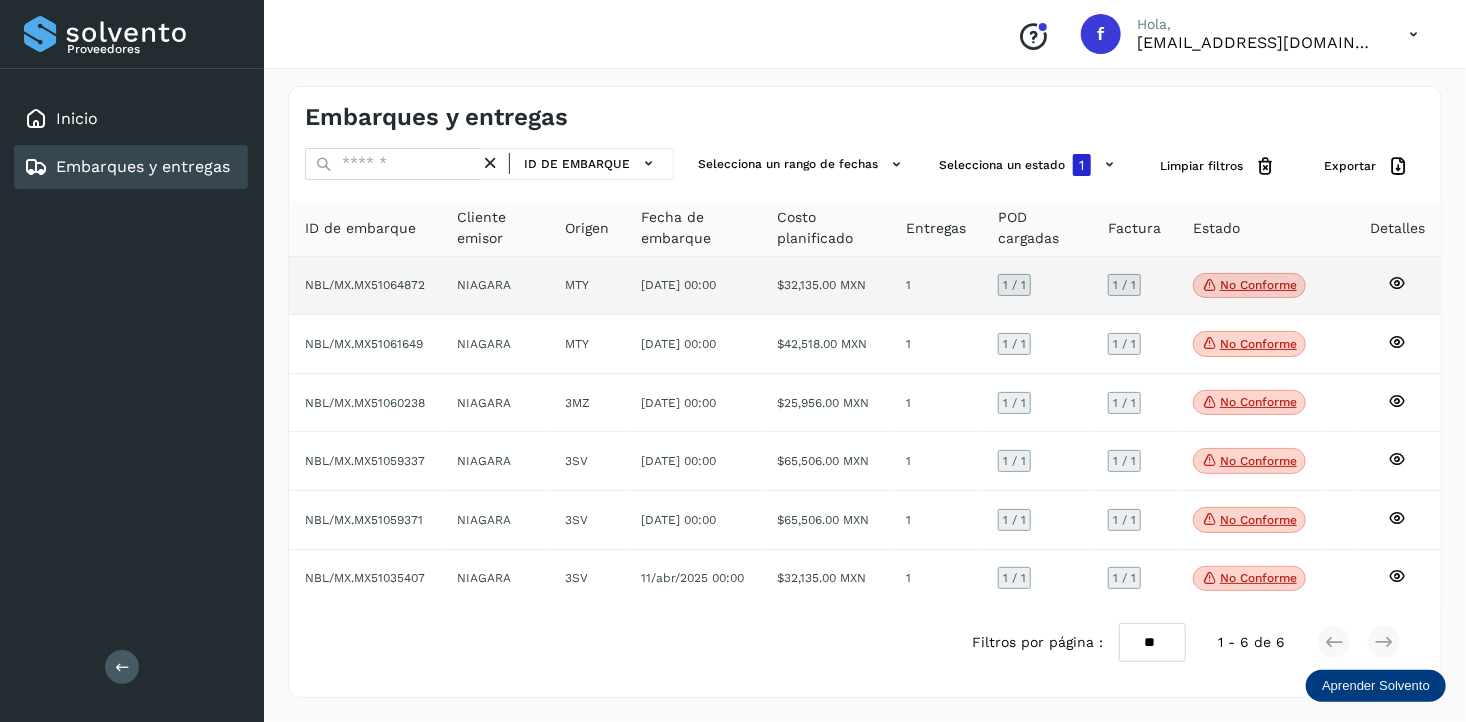 click on "No conforme" 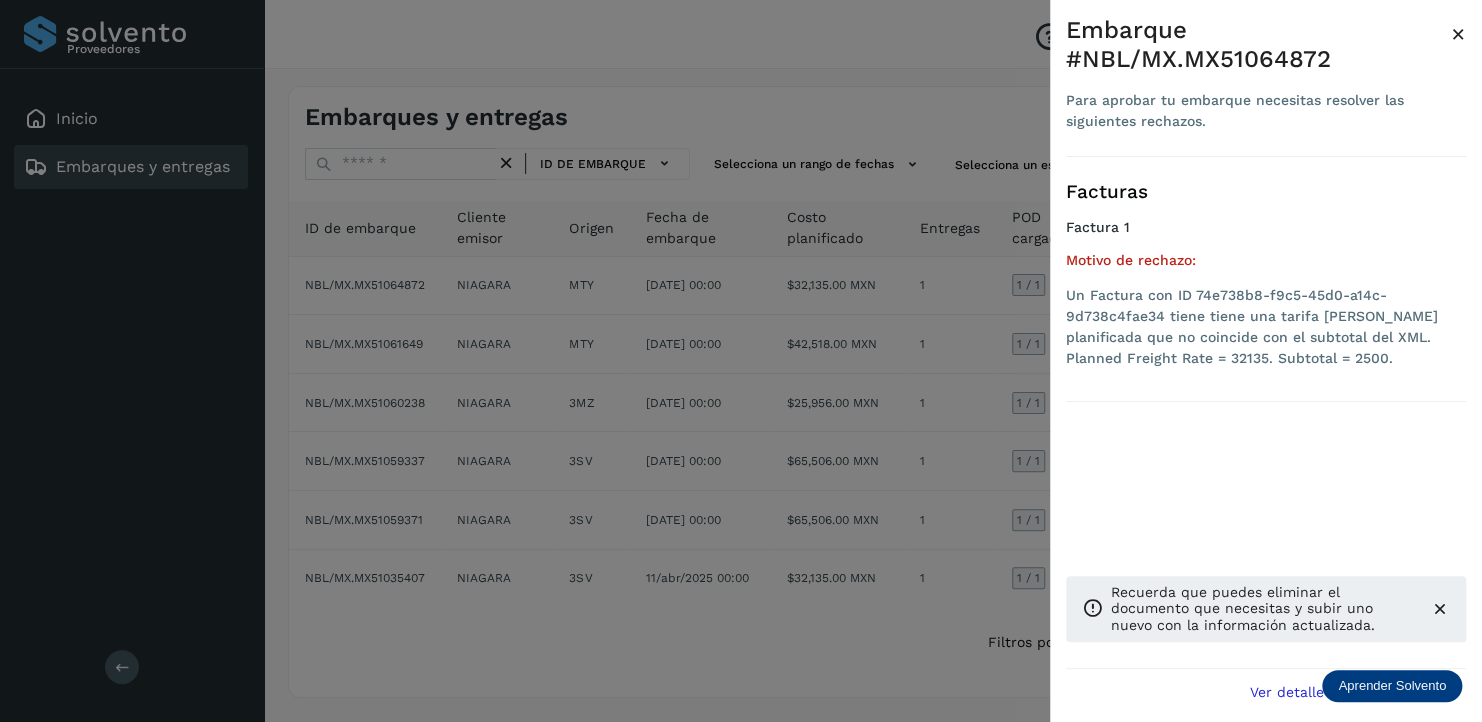 click at bounding box center [741, 361] 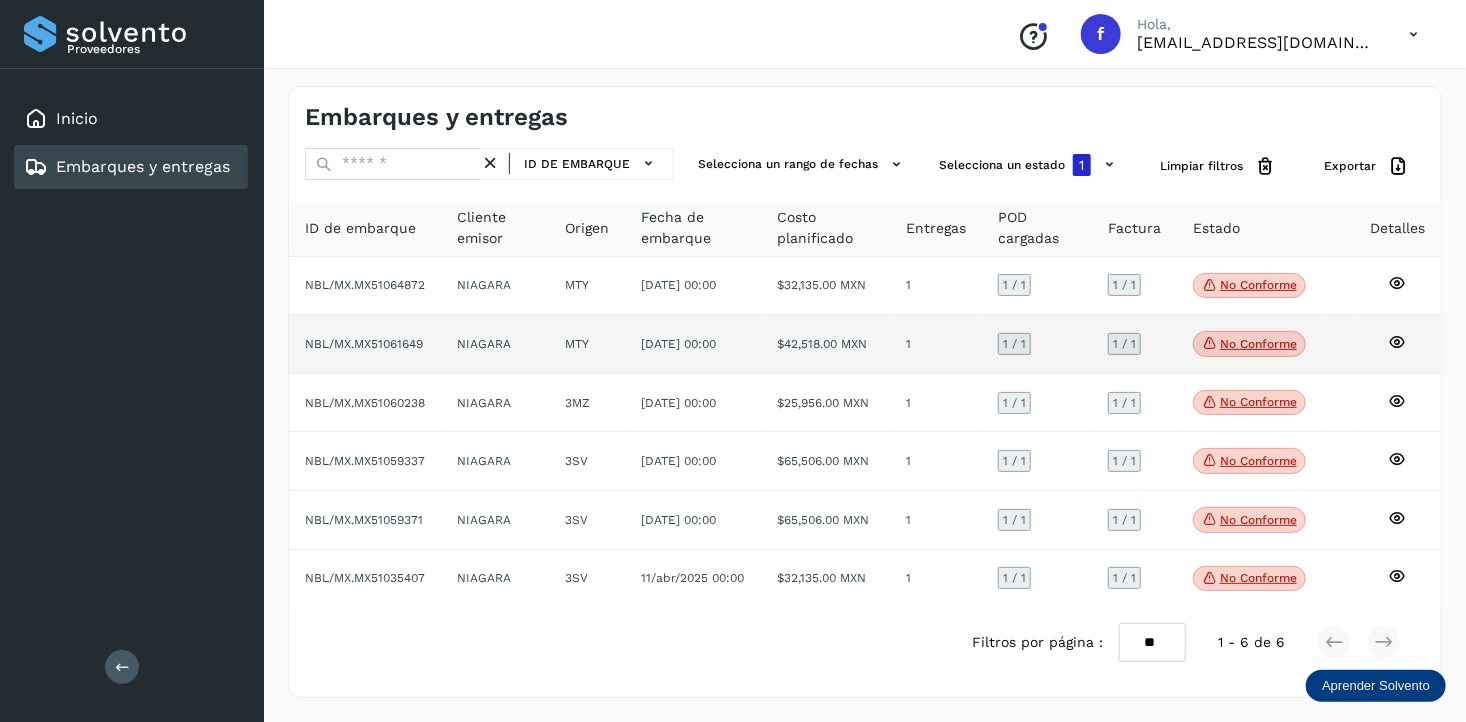 click on "No conforme" 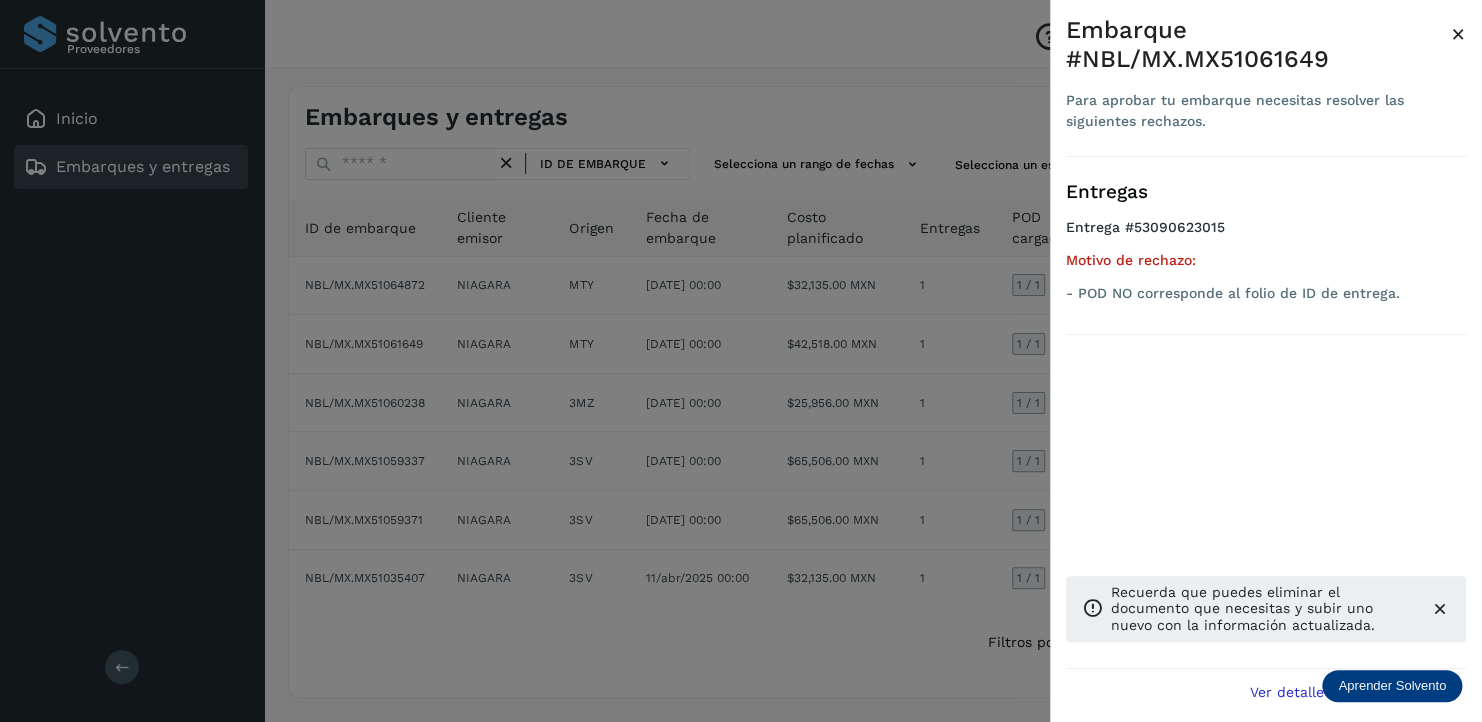 click at bounding box center [741, 361] 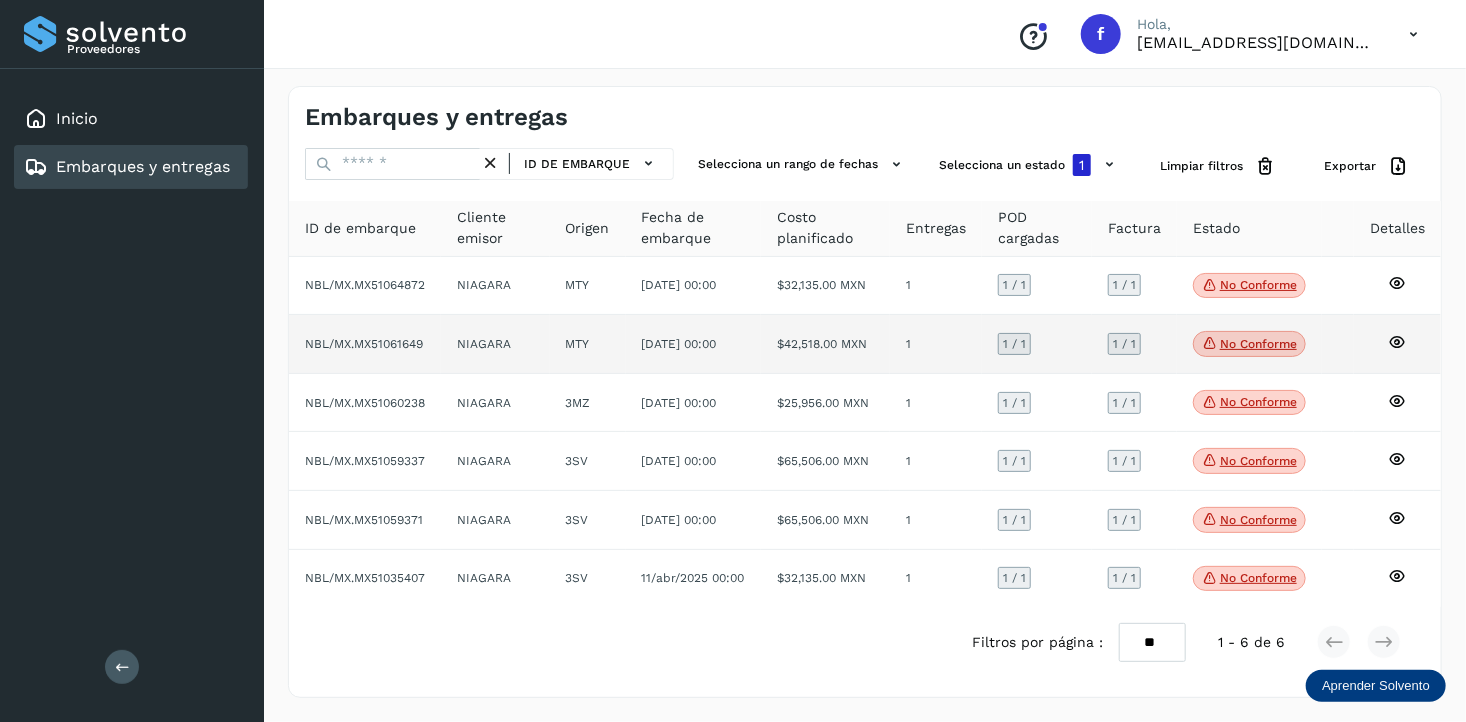 click 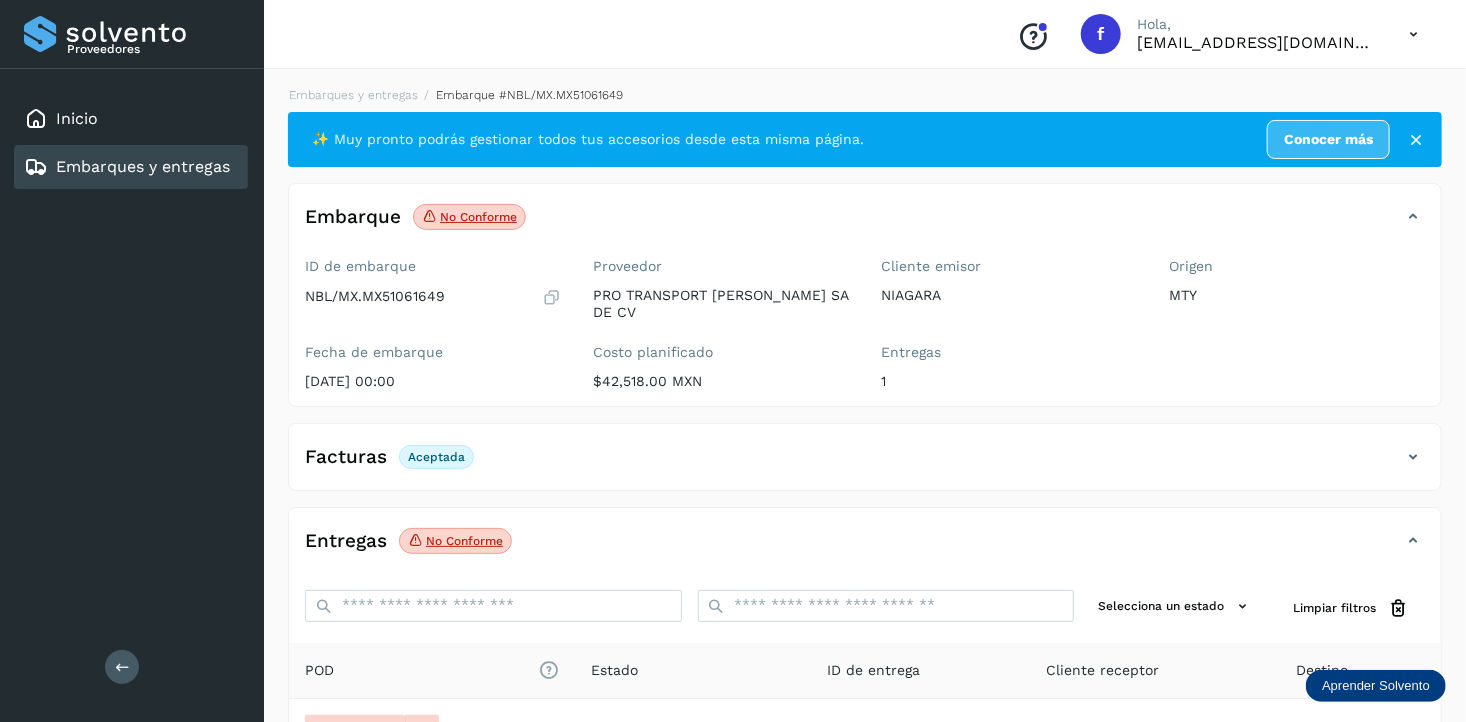 click on "Aceptada" 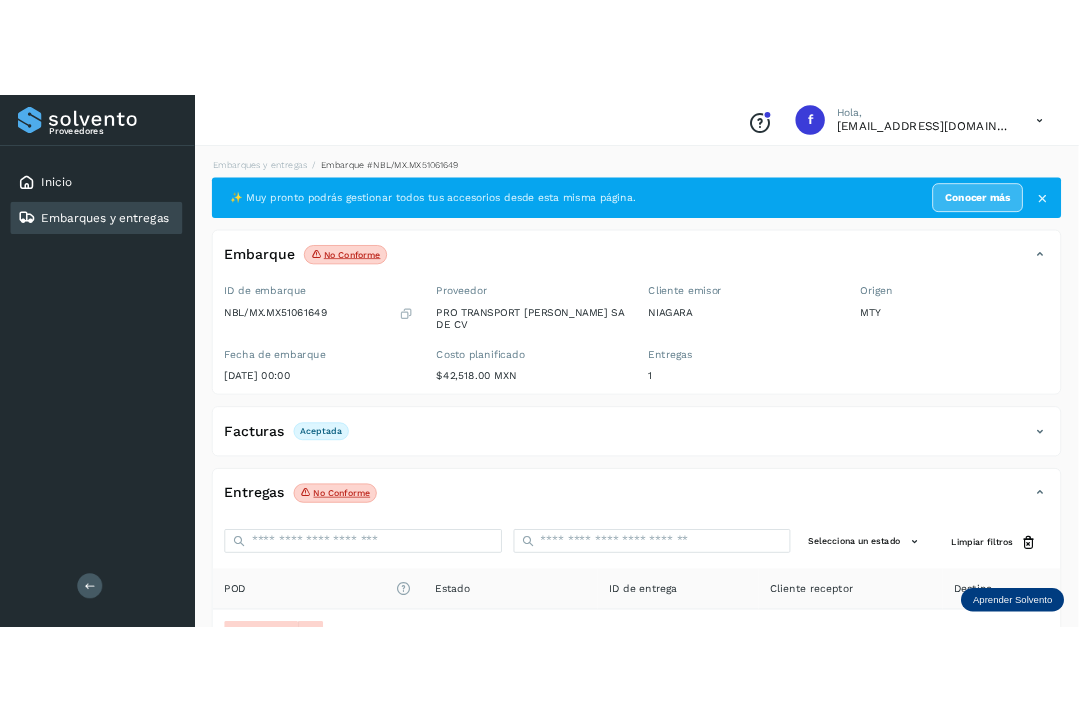 scroll, scrollTop: 224, scrollLeft: 0, axis: vertical 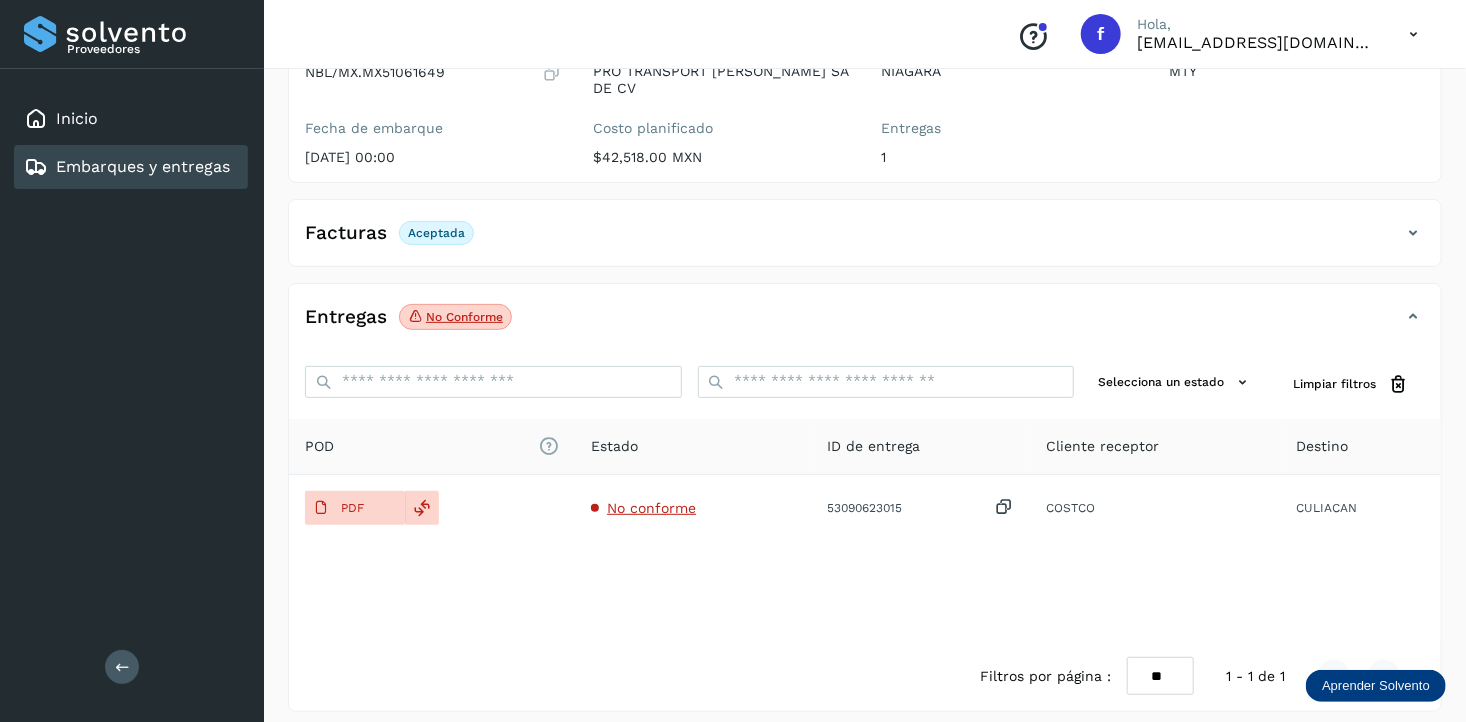 click on "No conforme" 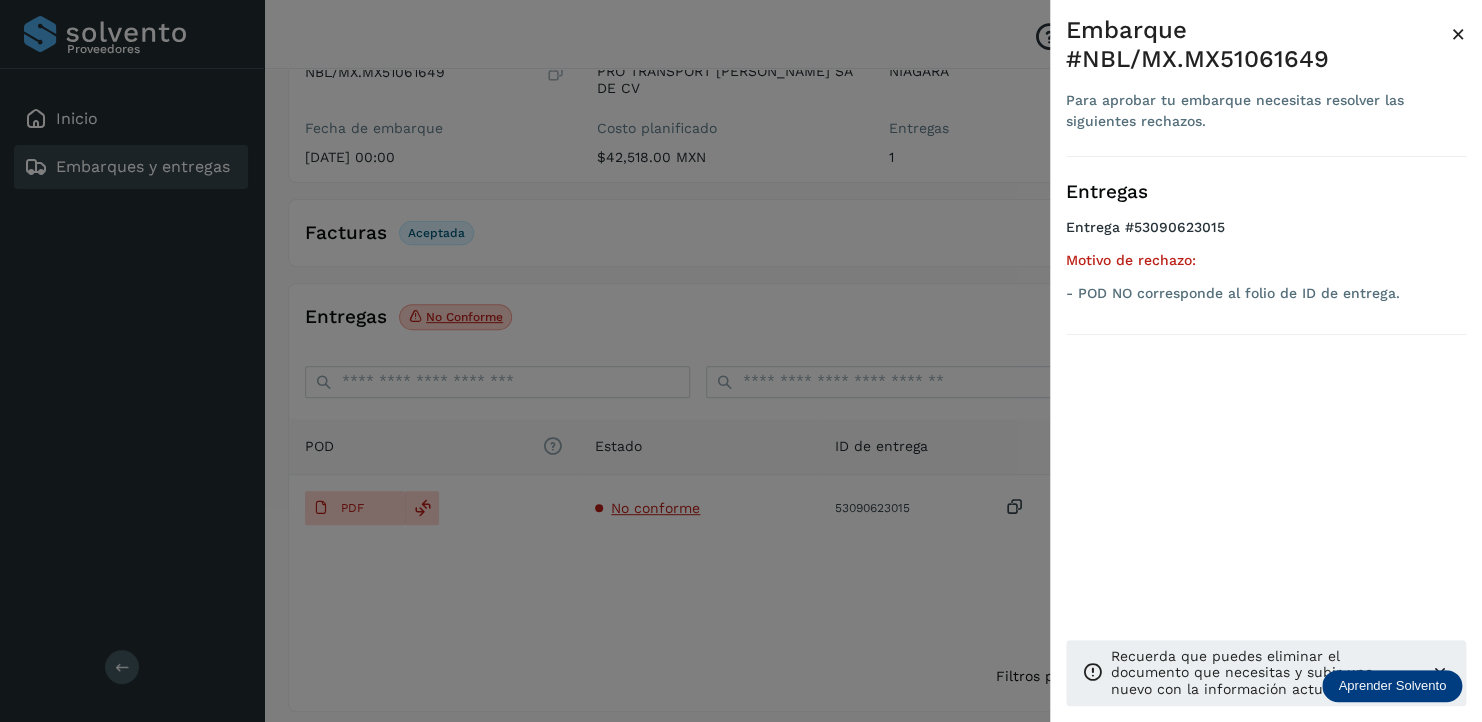 click at bounding box center [741, 361] 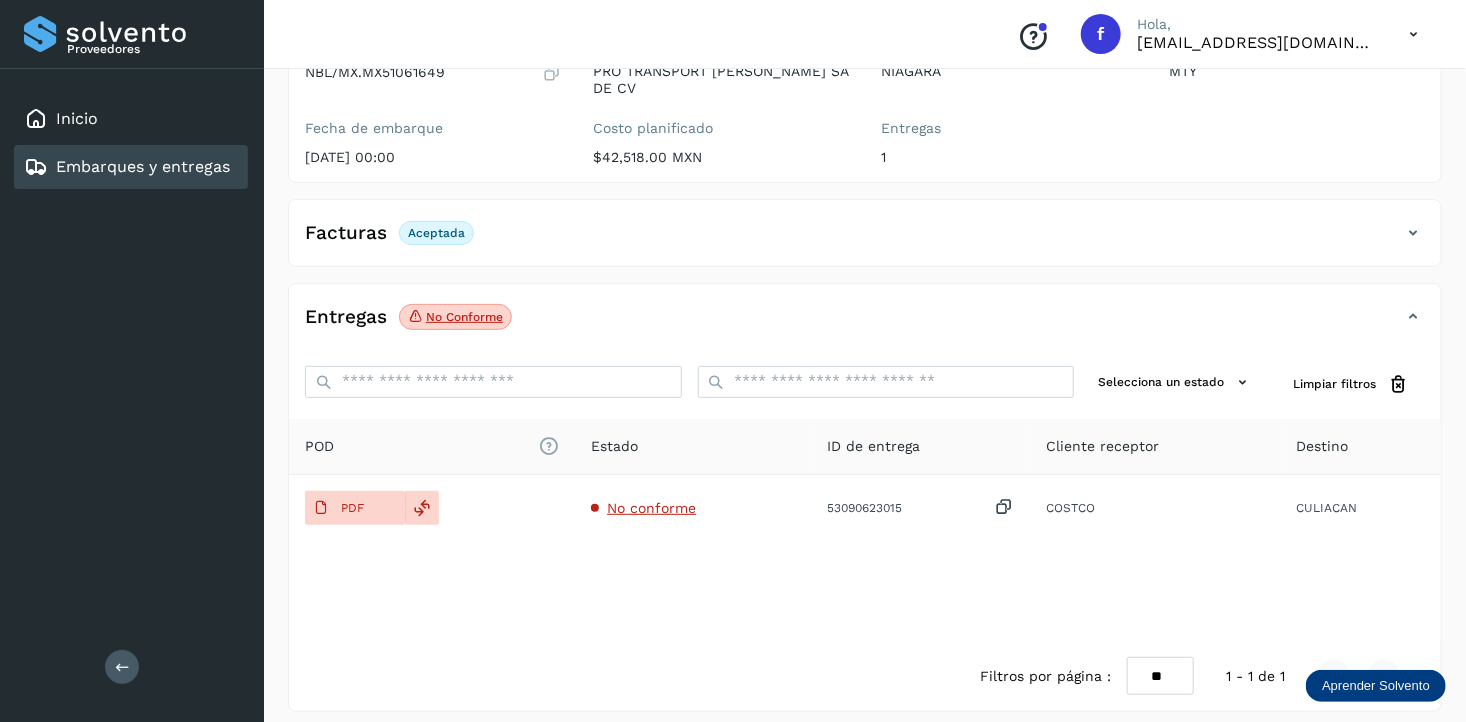 click on "Facturas Aceptada" at bounding box center (389, 233) 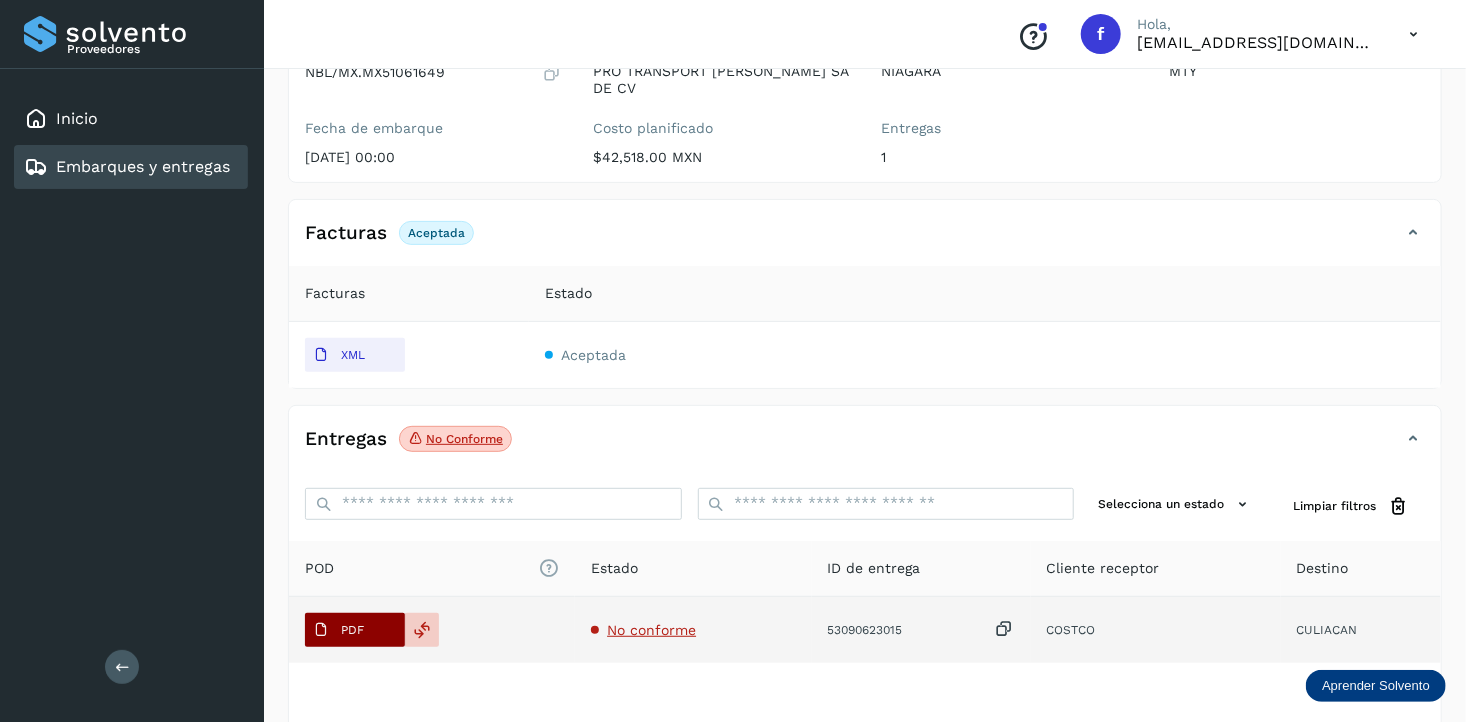 click on "PDF" at bounding box center [352, 630] 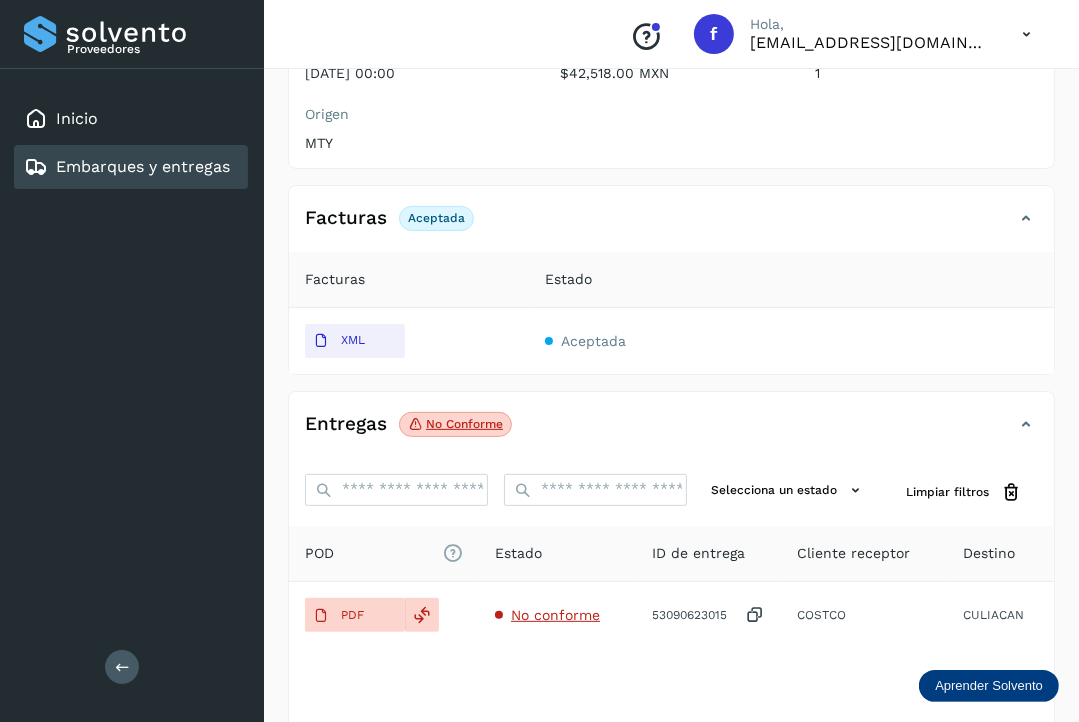 scroll, scrollTop: 313, scrollLeft: 0, axis: vertical 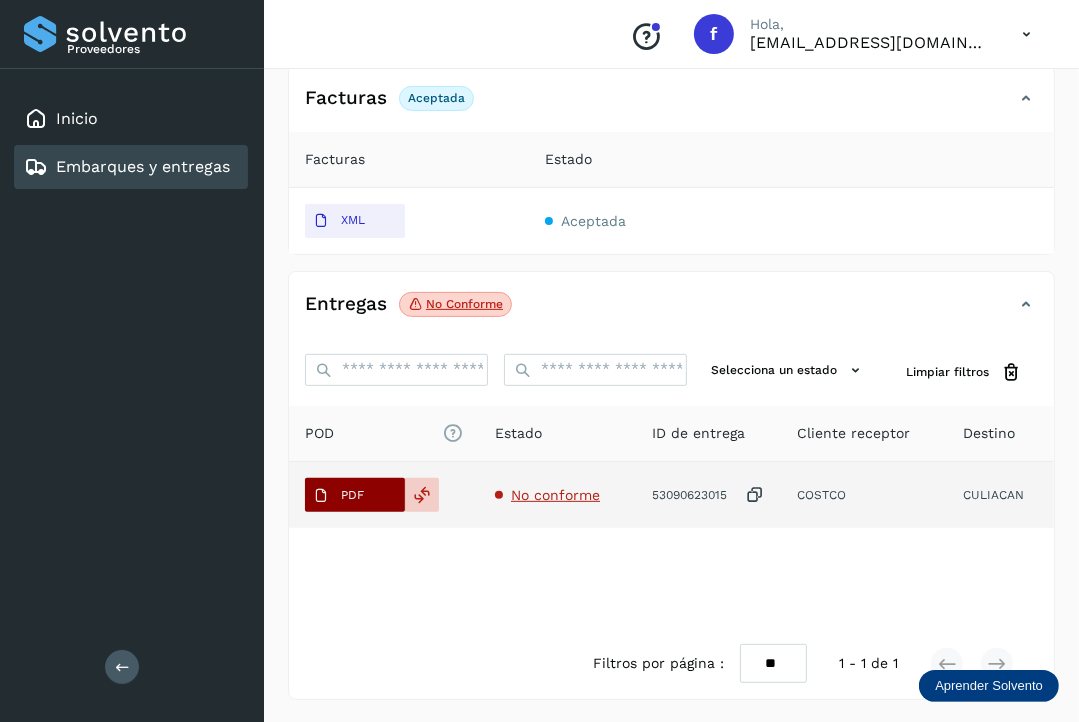 click on "PDF" at bounding box center [355, 495] 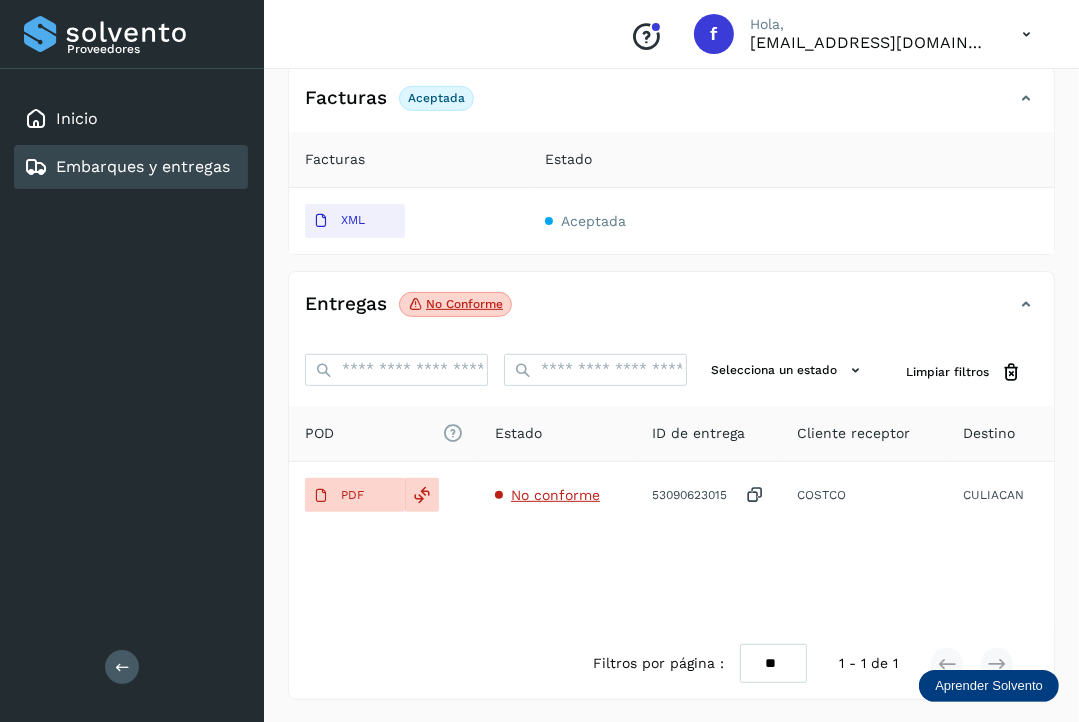 scroll, scrollTop: 0, scrollLeft: 0, axis: both 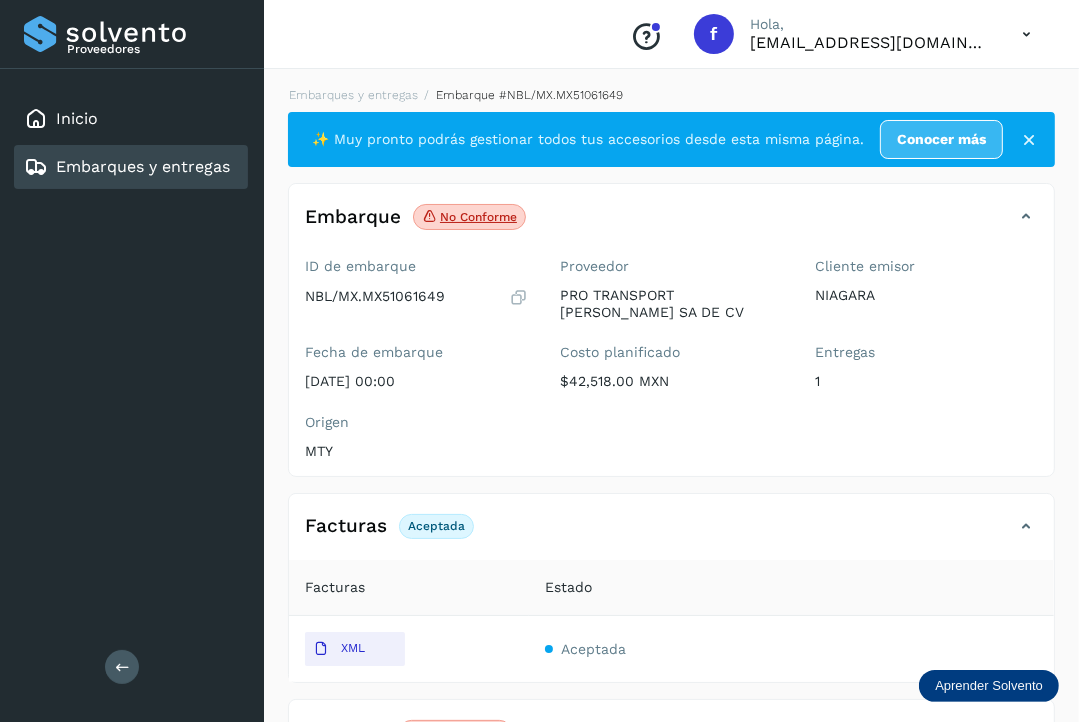 click on "Aceptada" 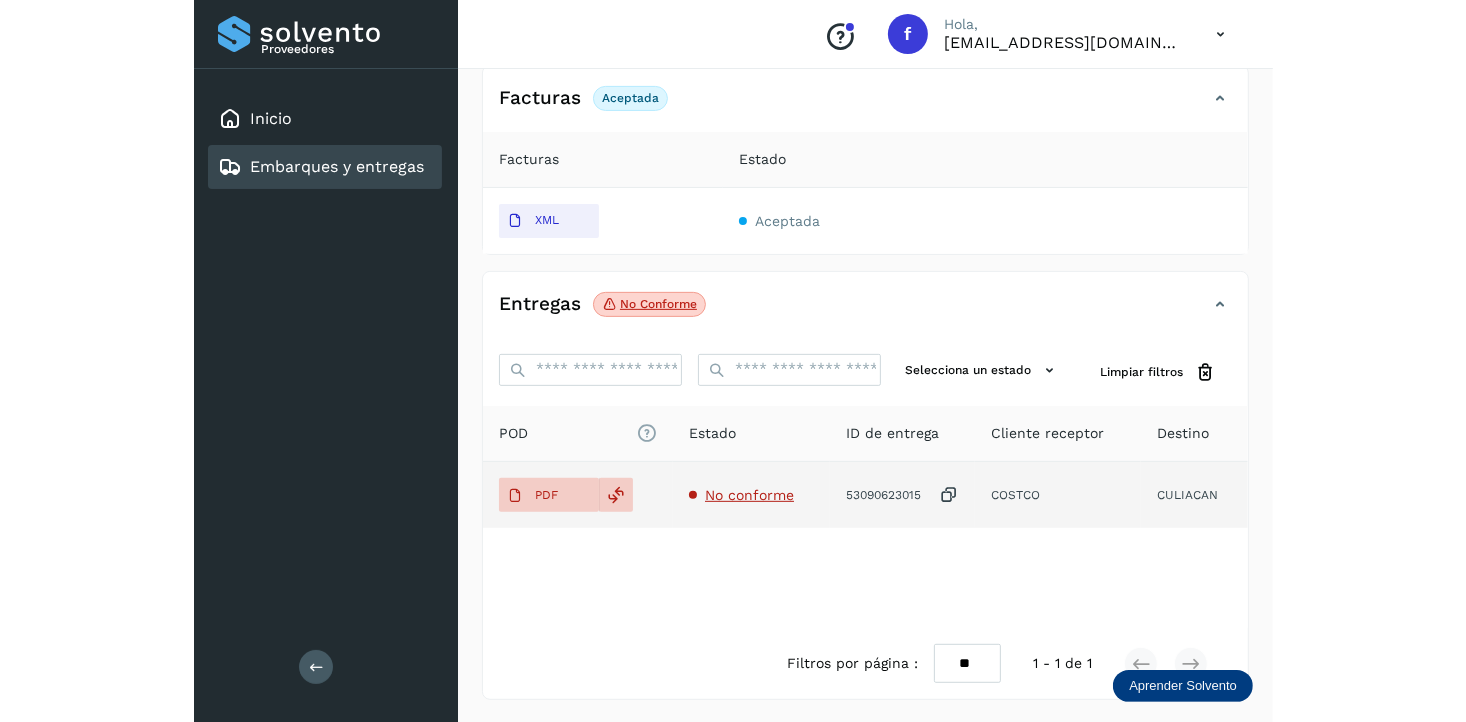 scroll, scrollTop: 0, scrollLeft: 0, axis: both 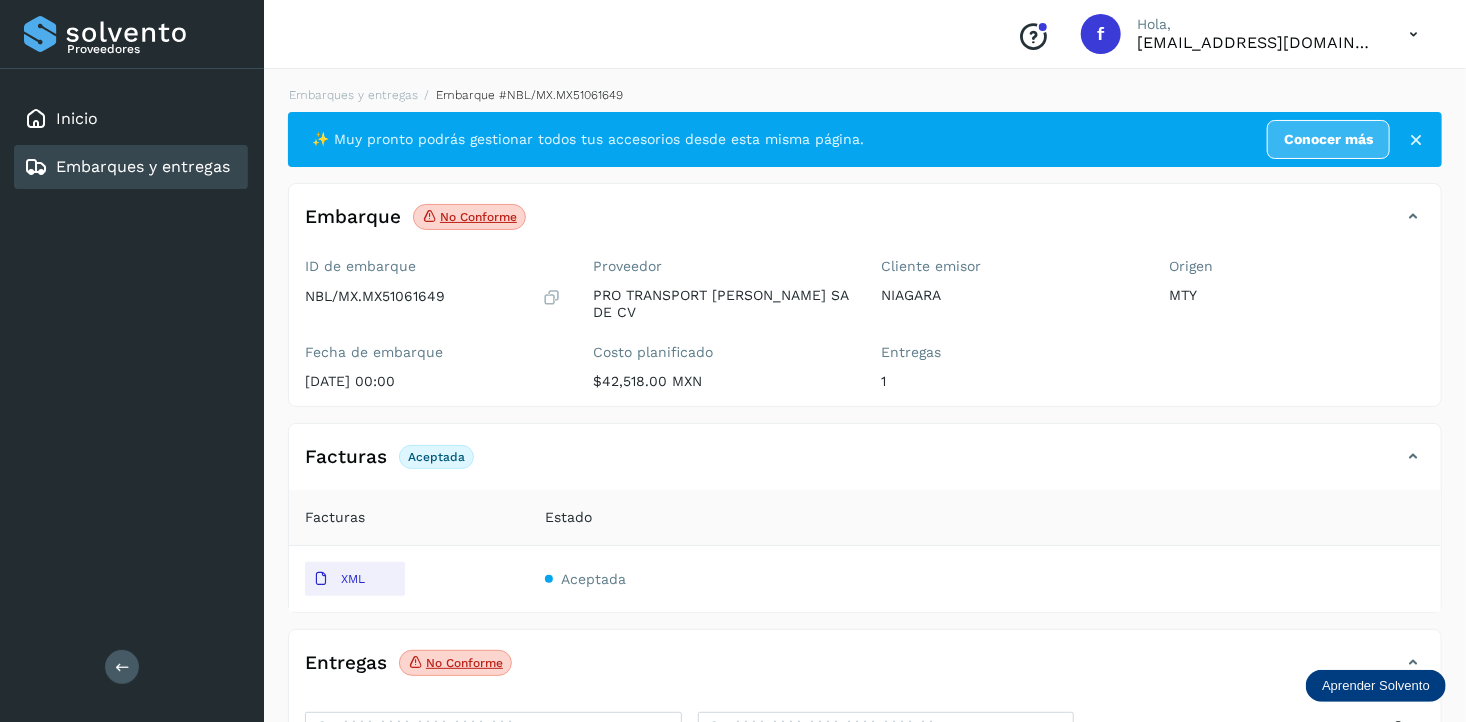 click on "Embarques y entregas" at bounding box center [143, 166] 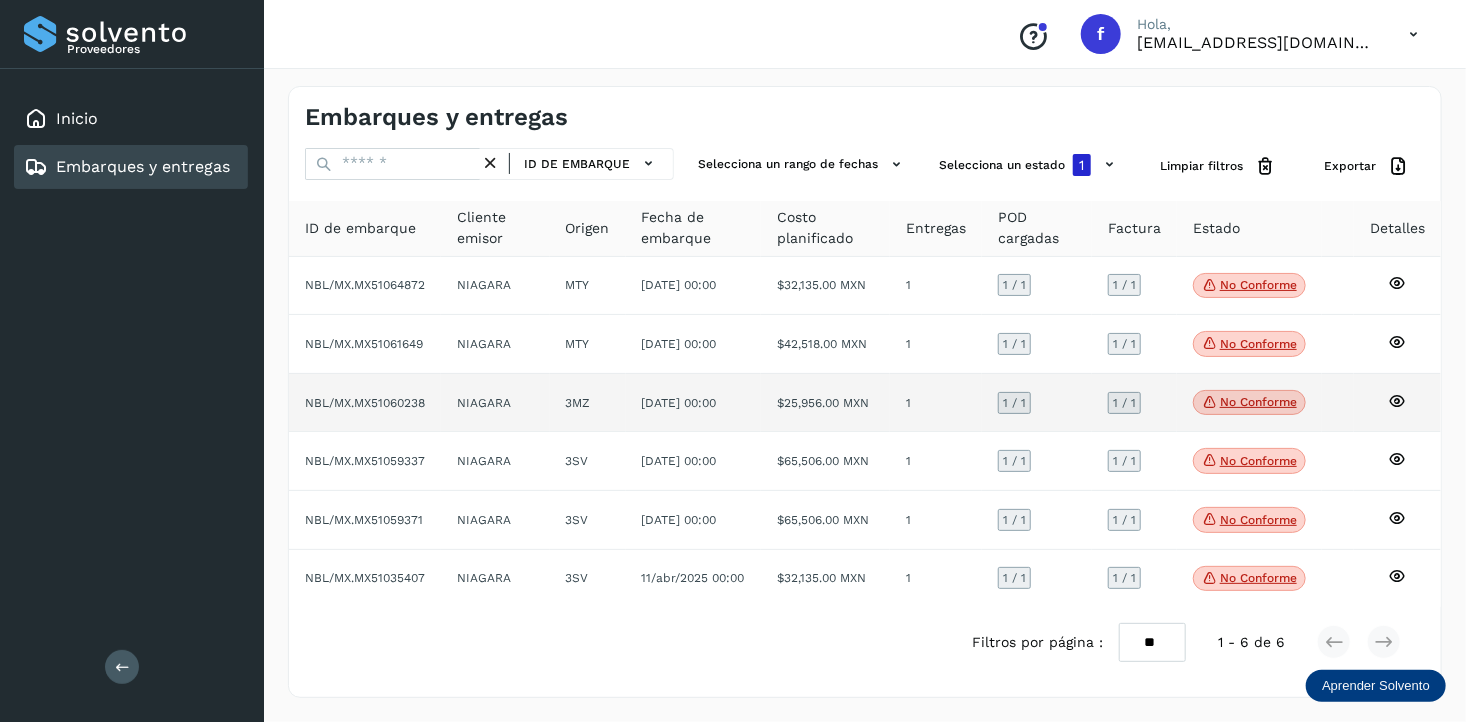 click on "No conforme" 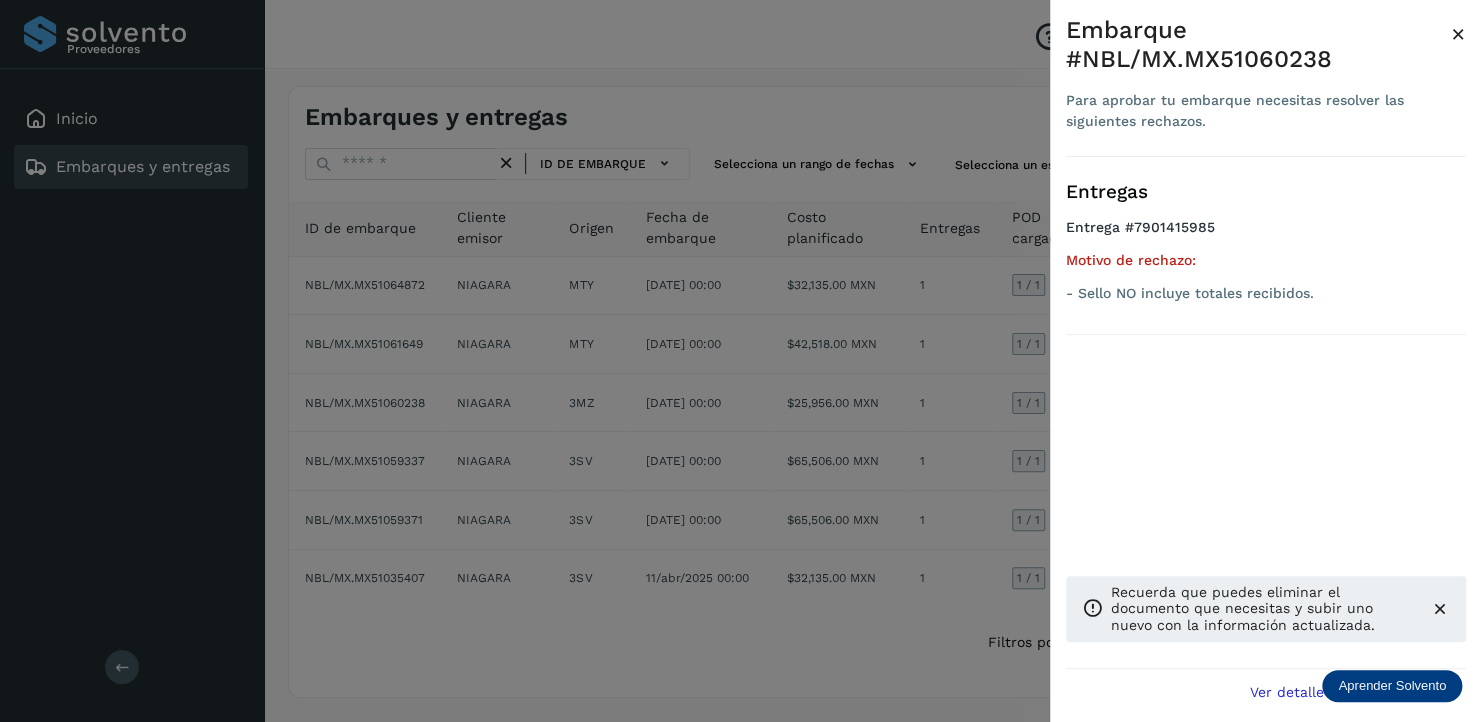 drag, startPoint x: 865, startPoint y: 380, endPoint x: 889, endPoint y: 383, distance: 24.186773 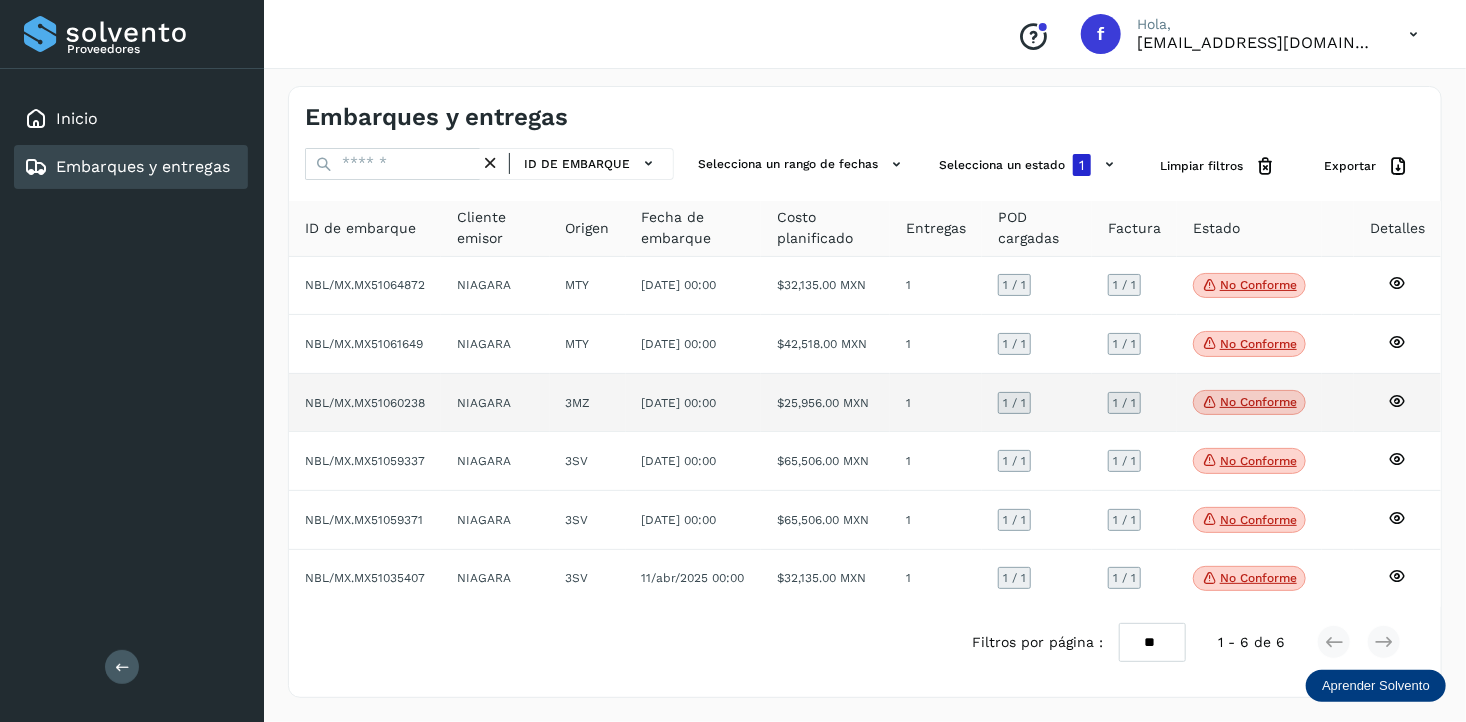 click 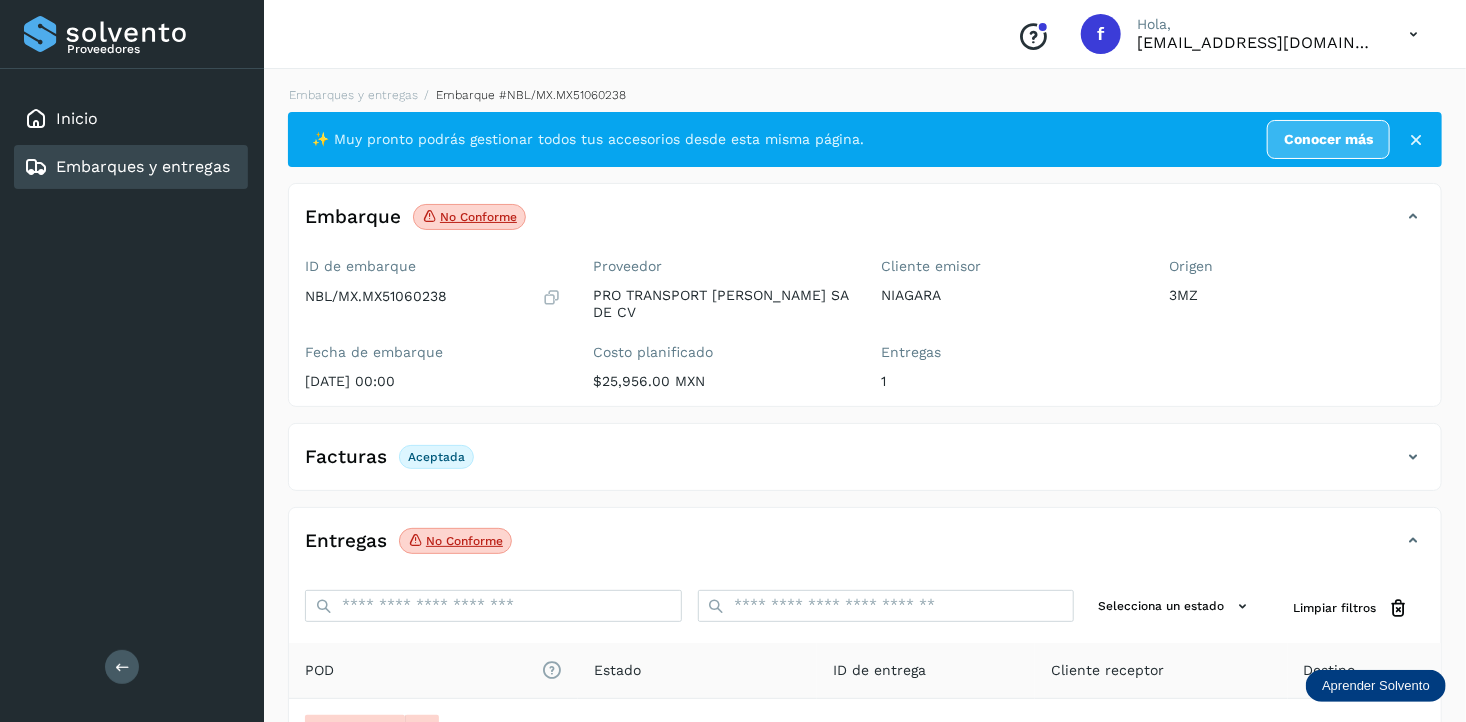 scroll, scrollTop: 224, scrollLeft: 0, axis: vertical 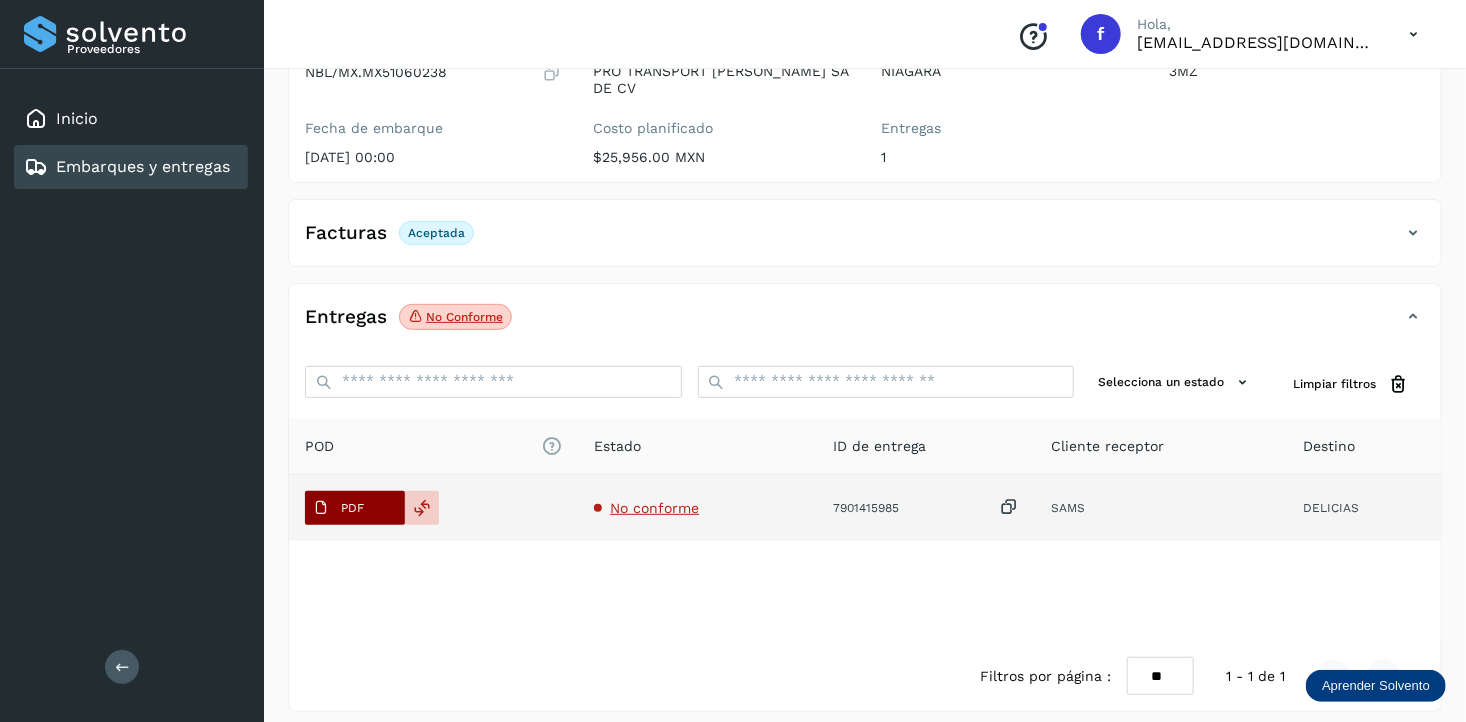 click on "PDF" at bounding box center [352, 508] 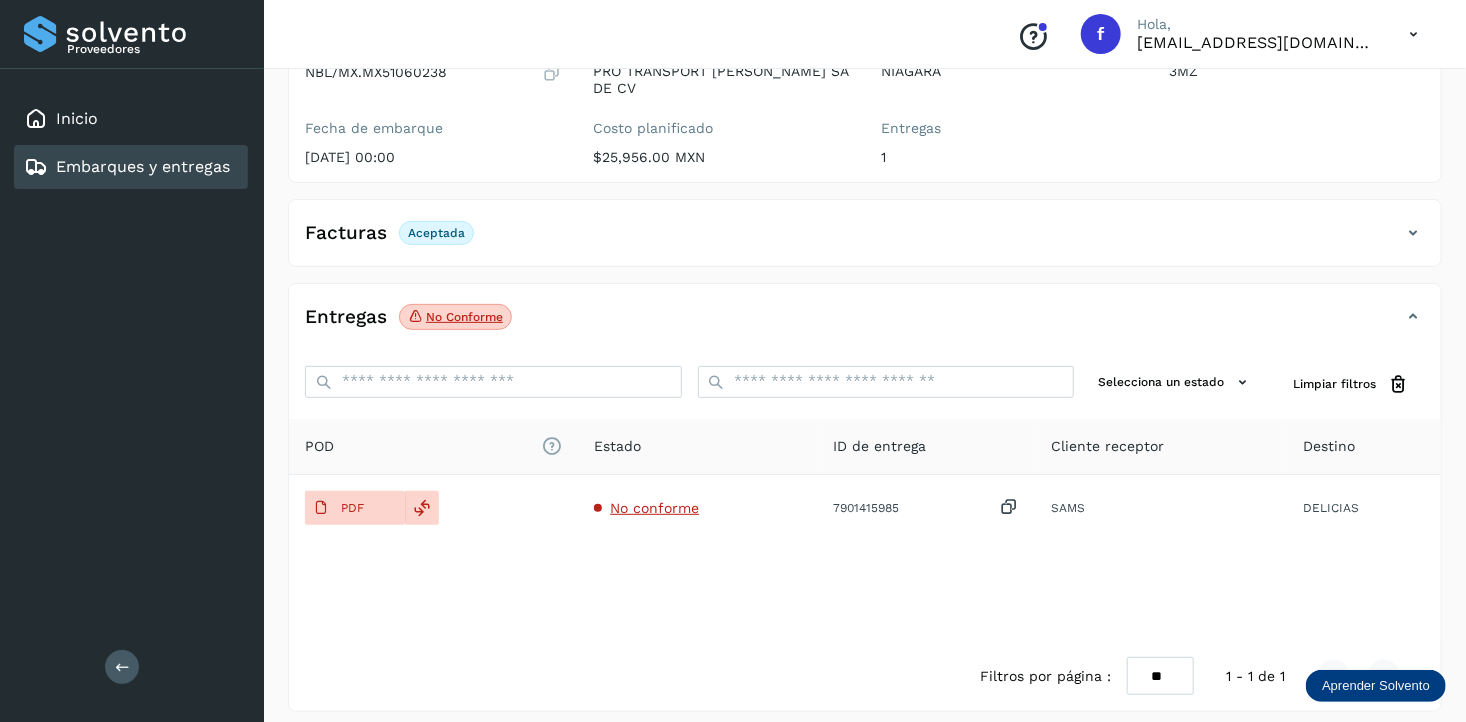 click on "Embarques y entregas" at bounding box center [127, 167] 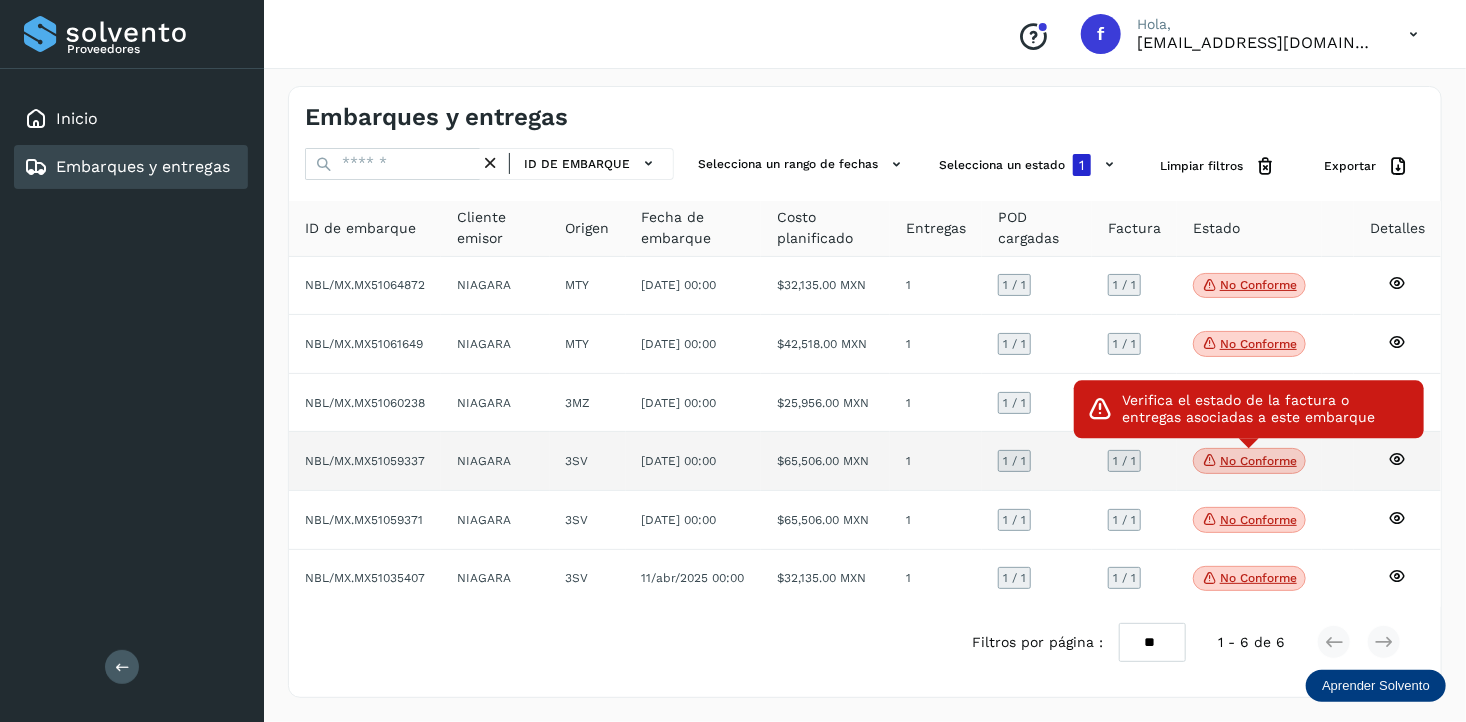 click on "No conforme" 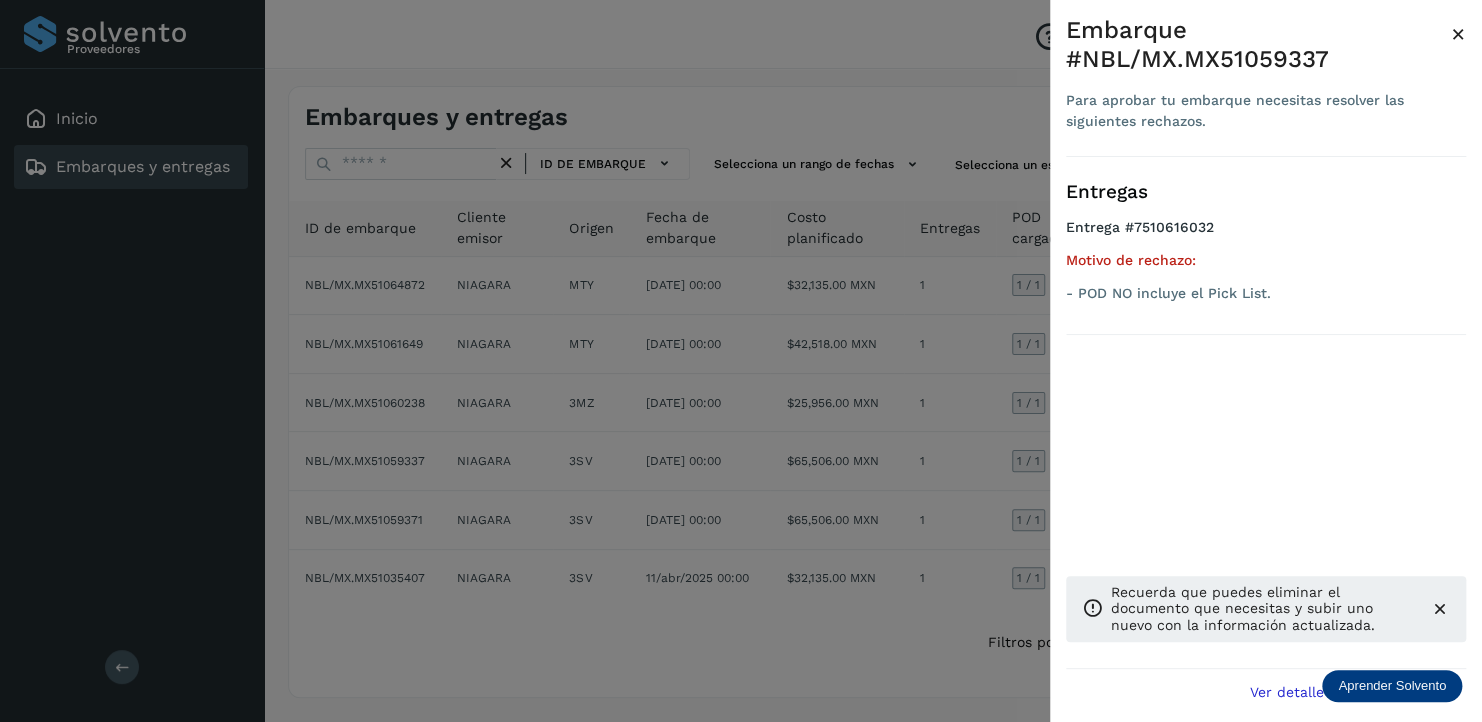 click at bounding box center [741, 361] 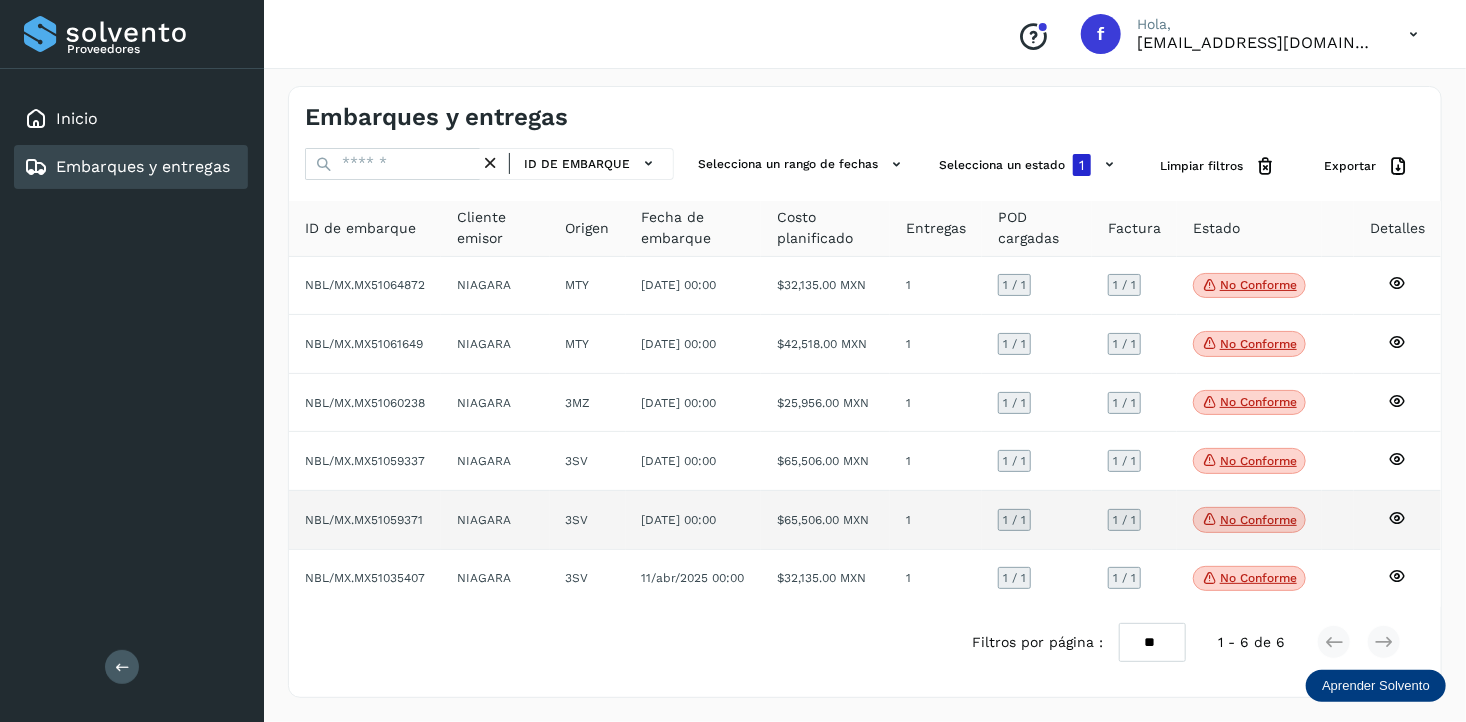 click on "No conforme" 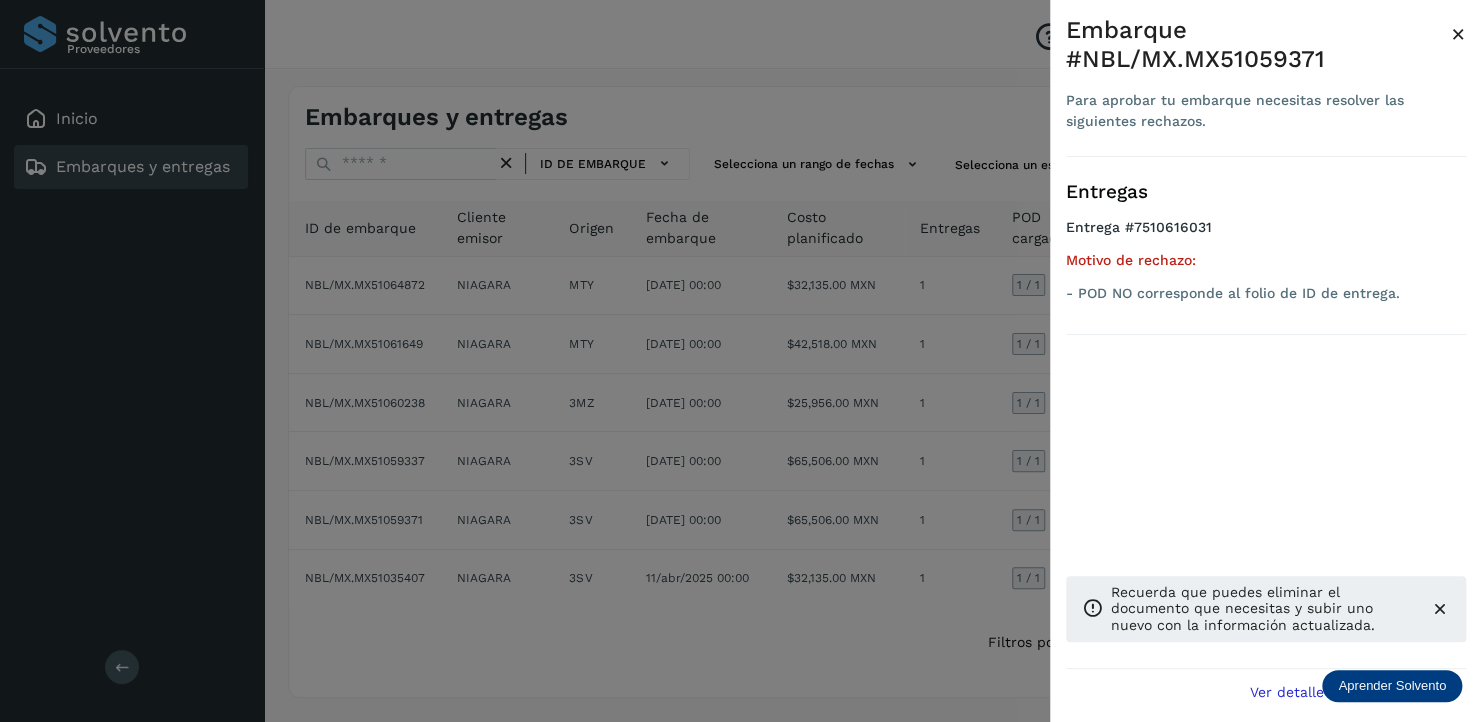 click at bounding box center [741, 361] 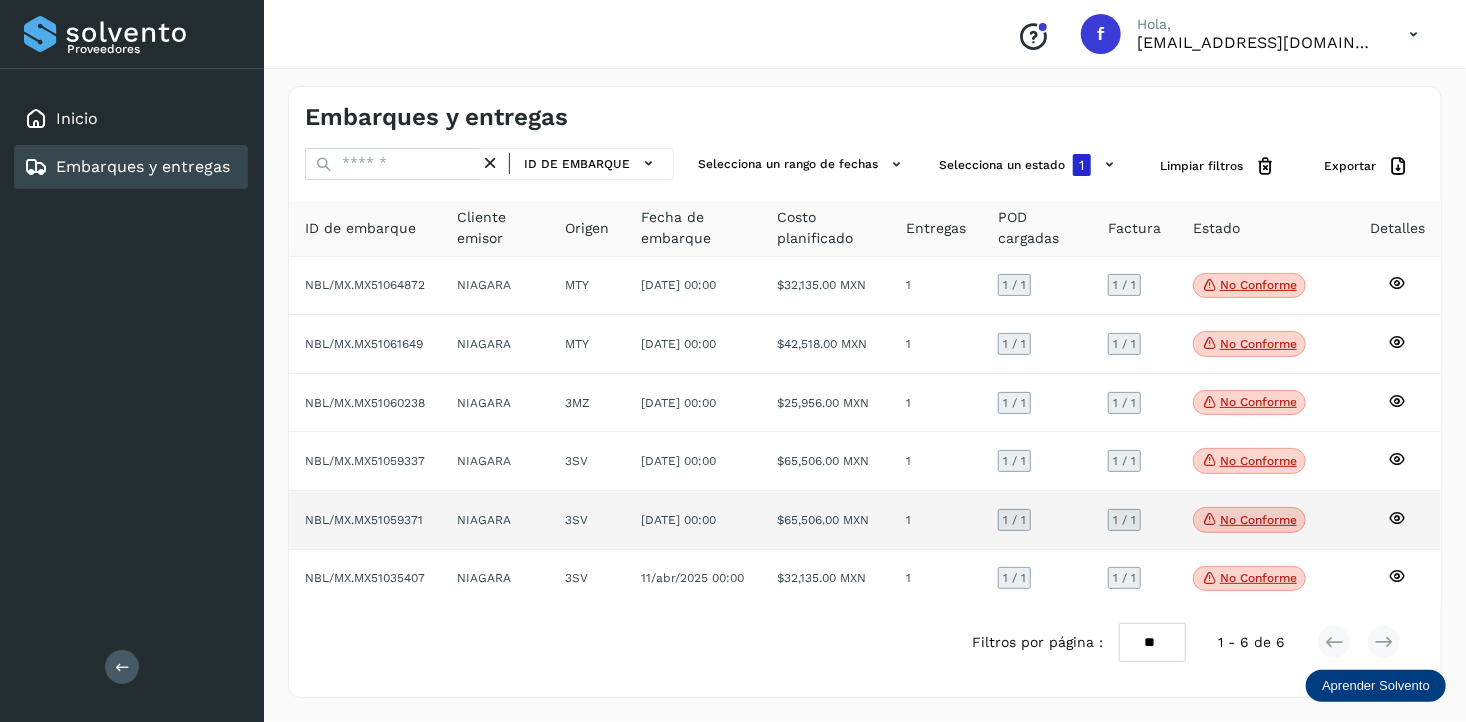 click 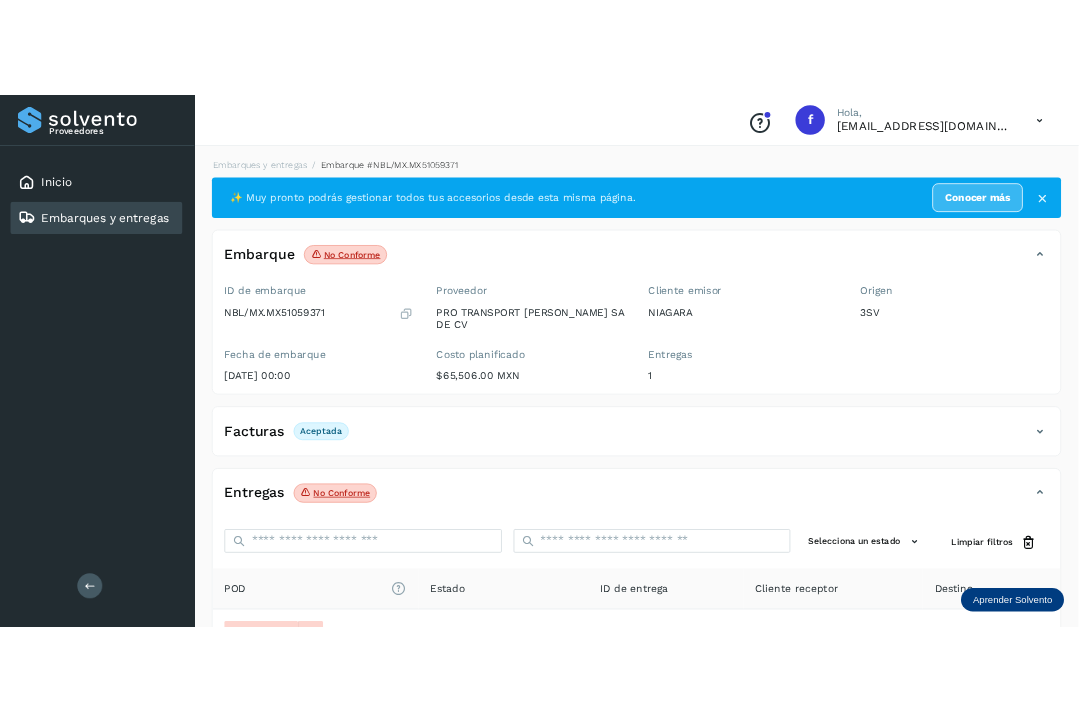 scroll, scrollTop: 224, scrollLeft: 0, axis: vertical 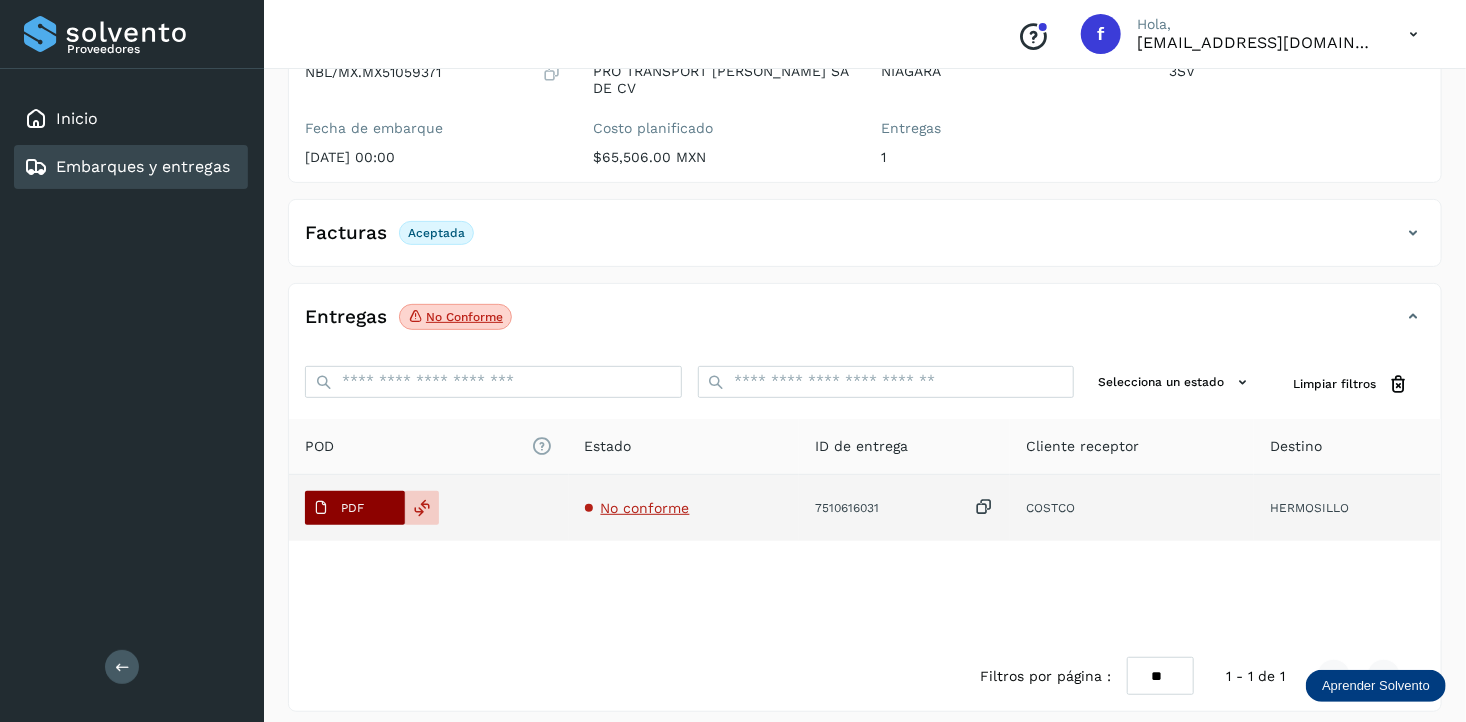 click on "PDF" at bounding box center [338, 508] 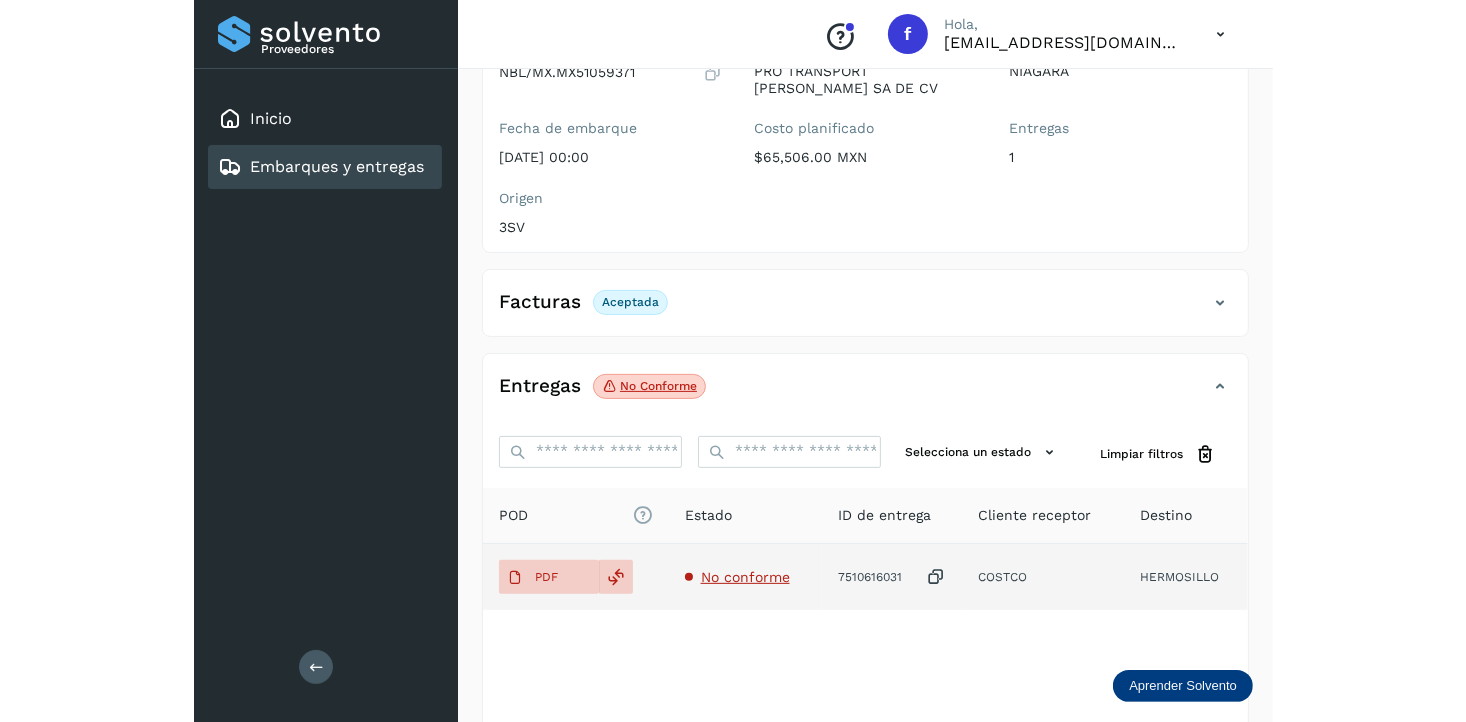 scroll, scrollTop: 0, scrollLeft: 0, axis: both 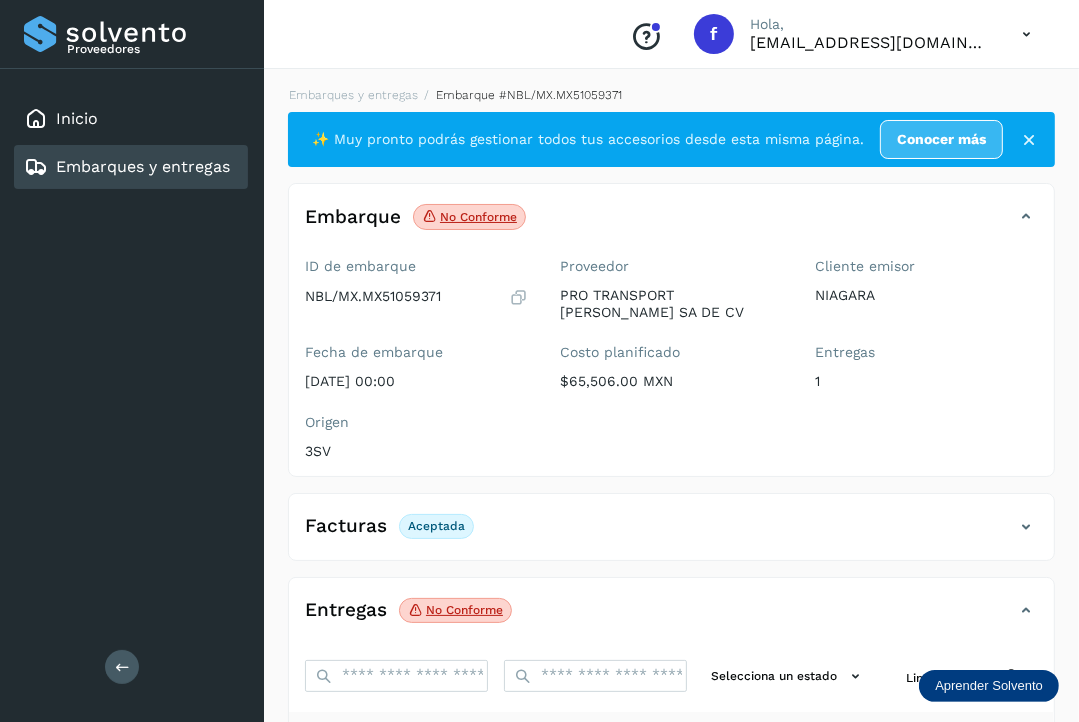 click on "Embarques y entregas" at bounding box center (143, 166) 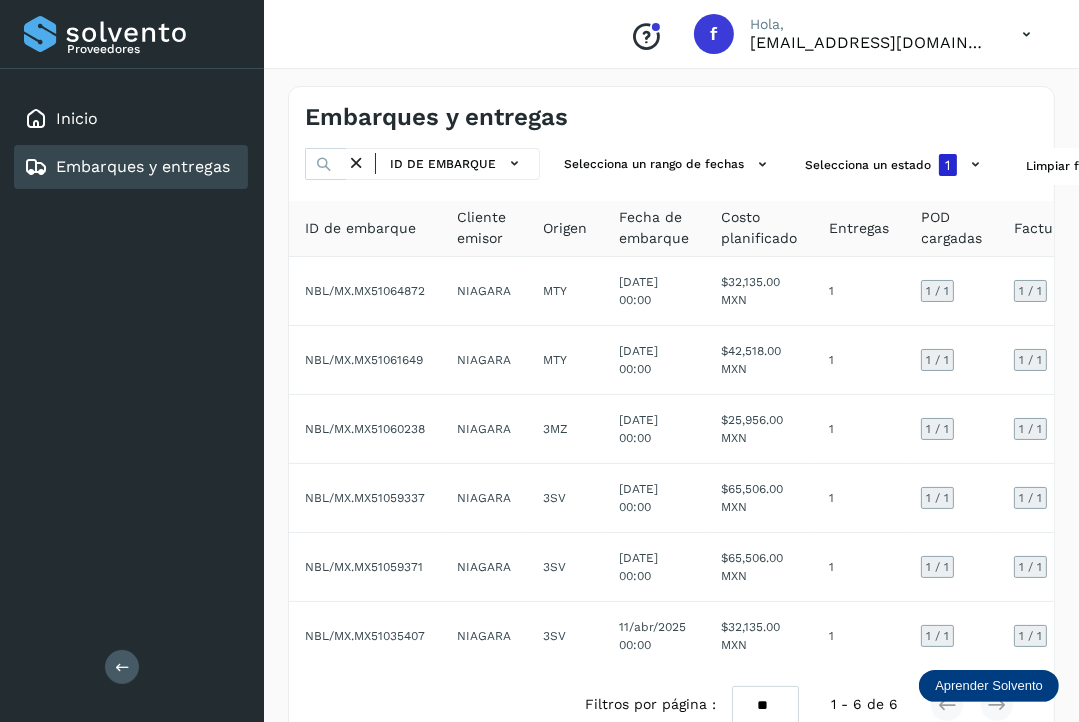 click on "Embarques y entregas" at bounding box center [143, 166] 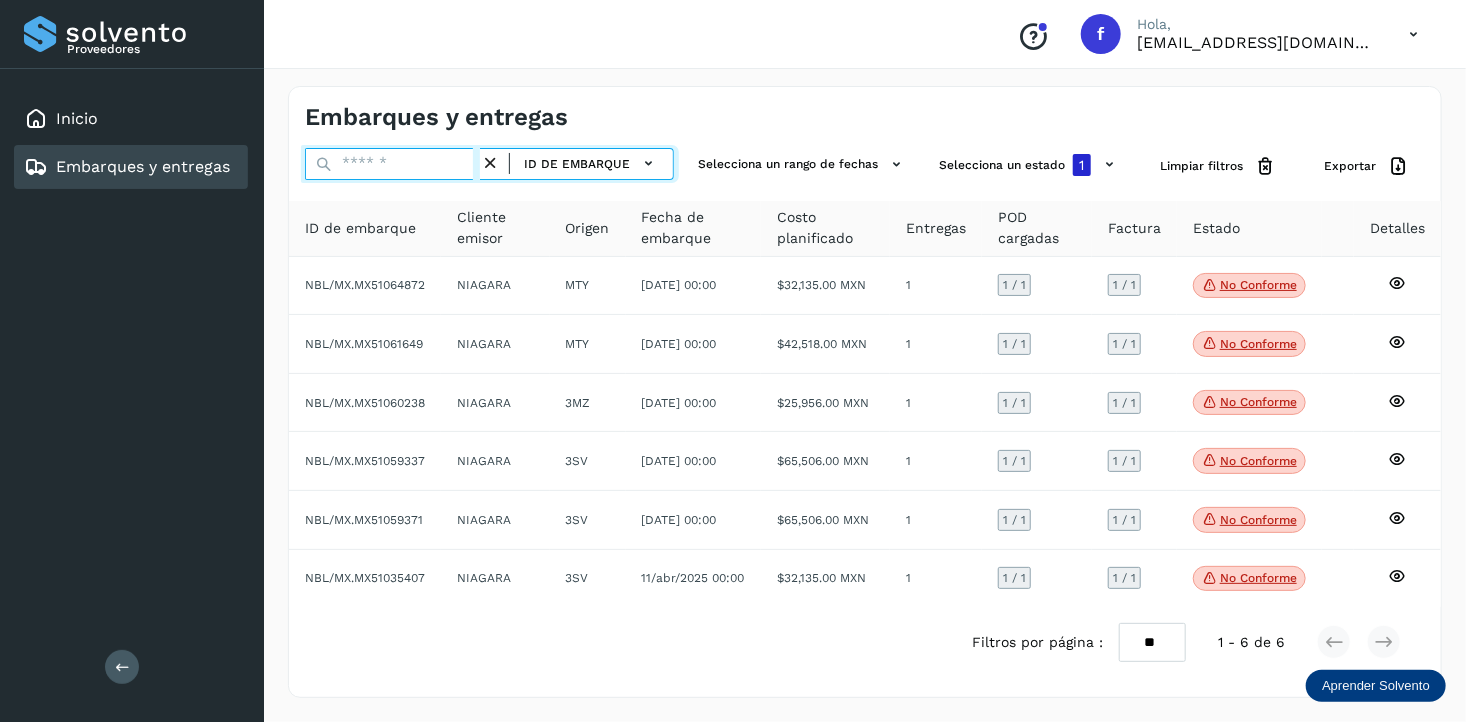 click at bounding box center [392, 164] 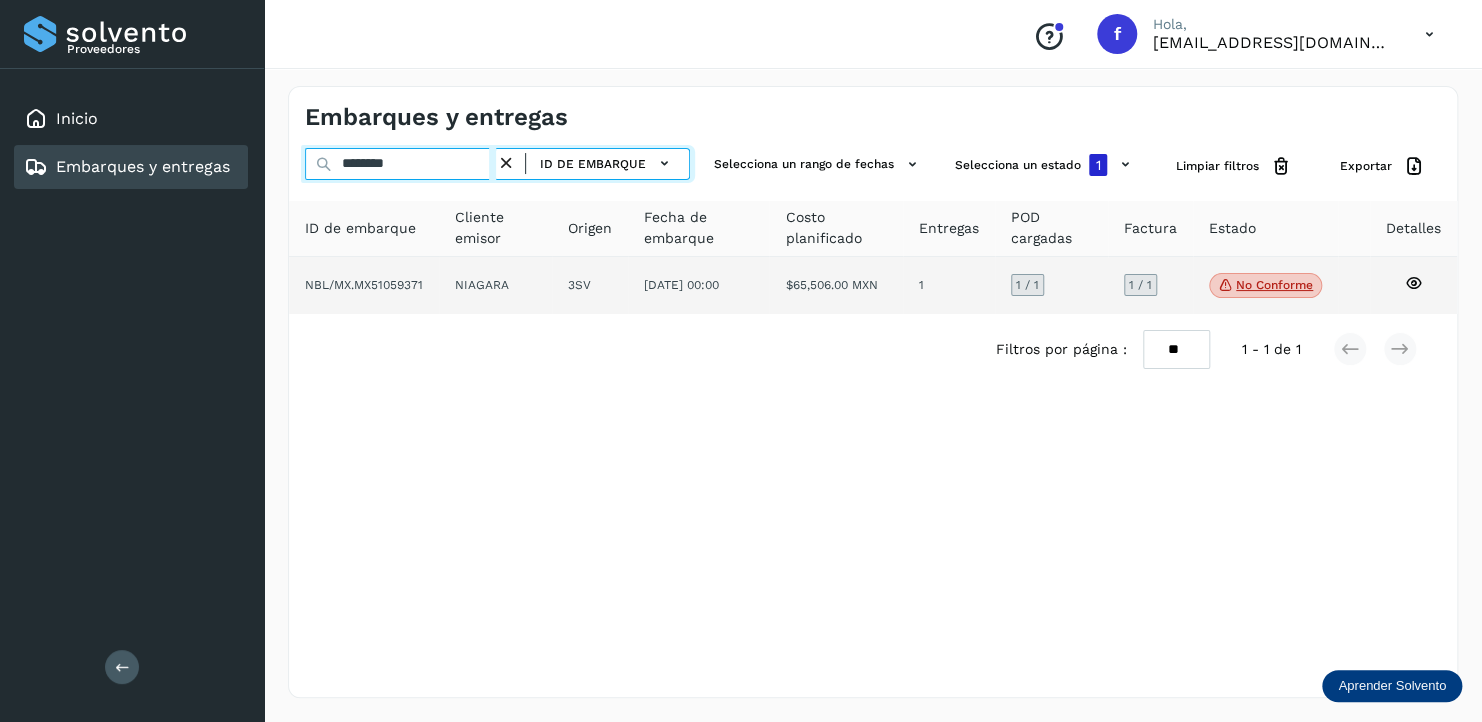 type on "********" 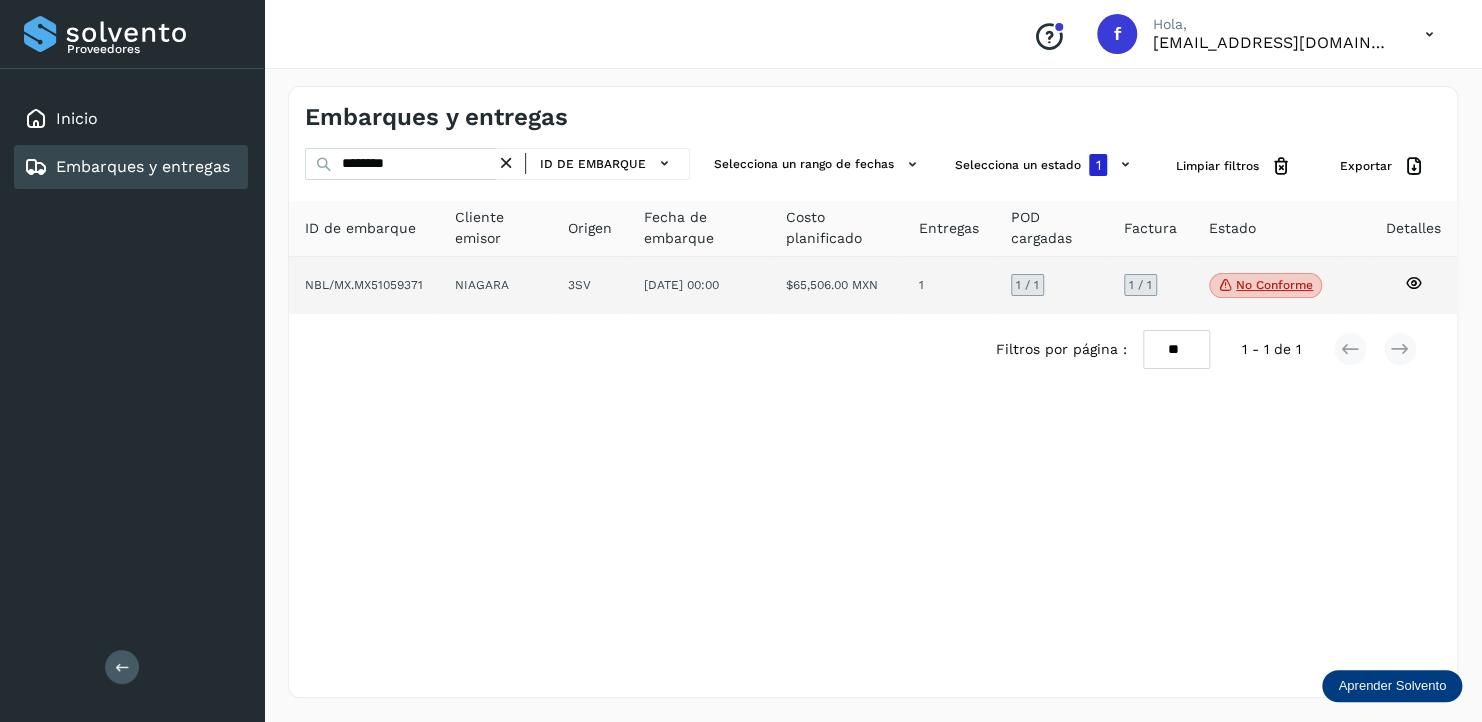 click 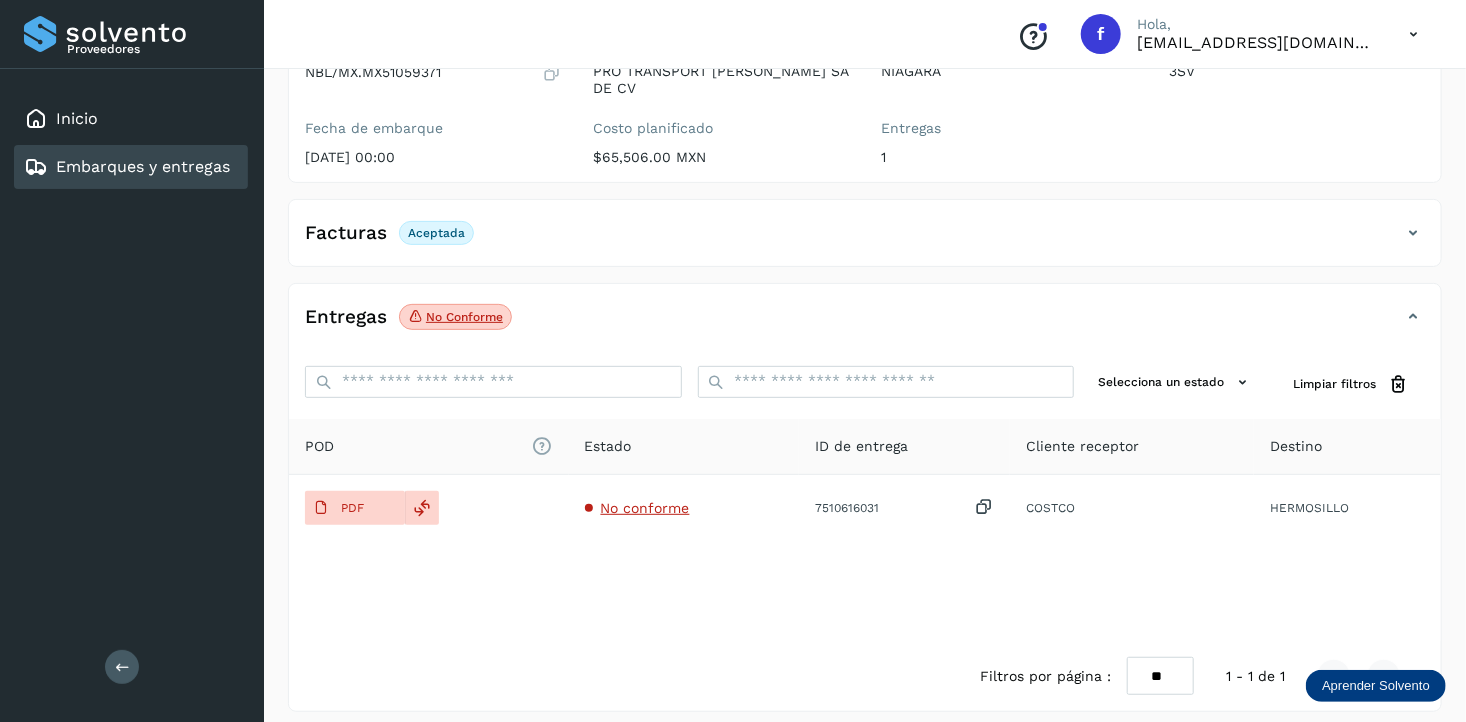scroll, scrollTop: 0, scrollLeft: 0, axis: both 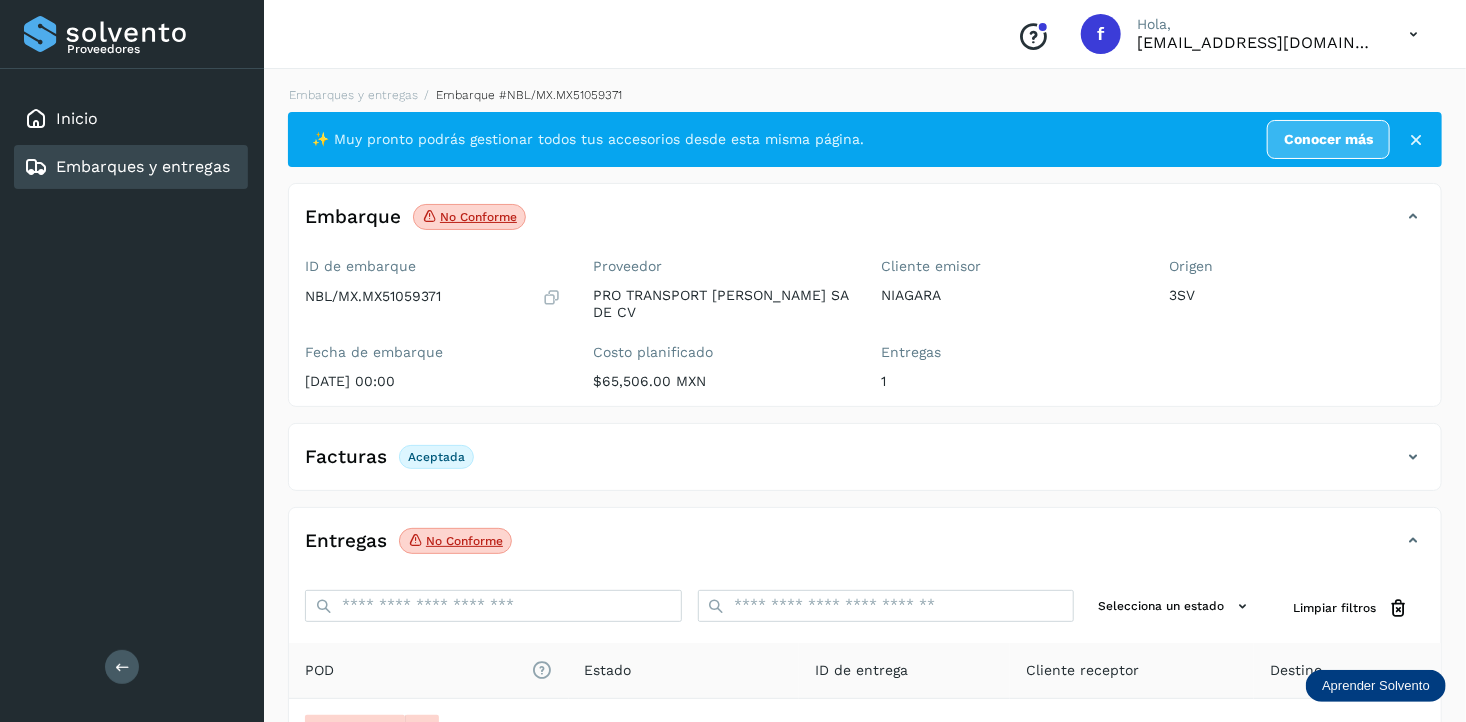 click at bounding box center [1416, 140] 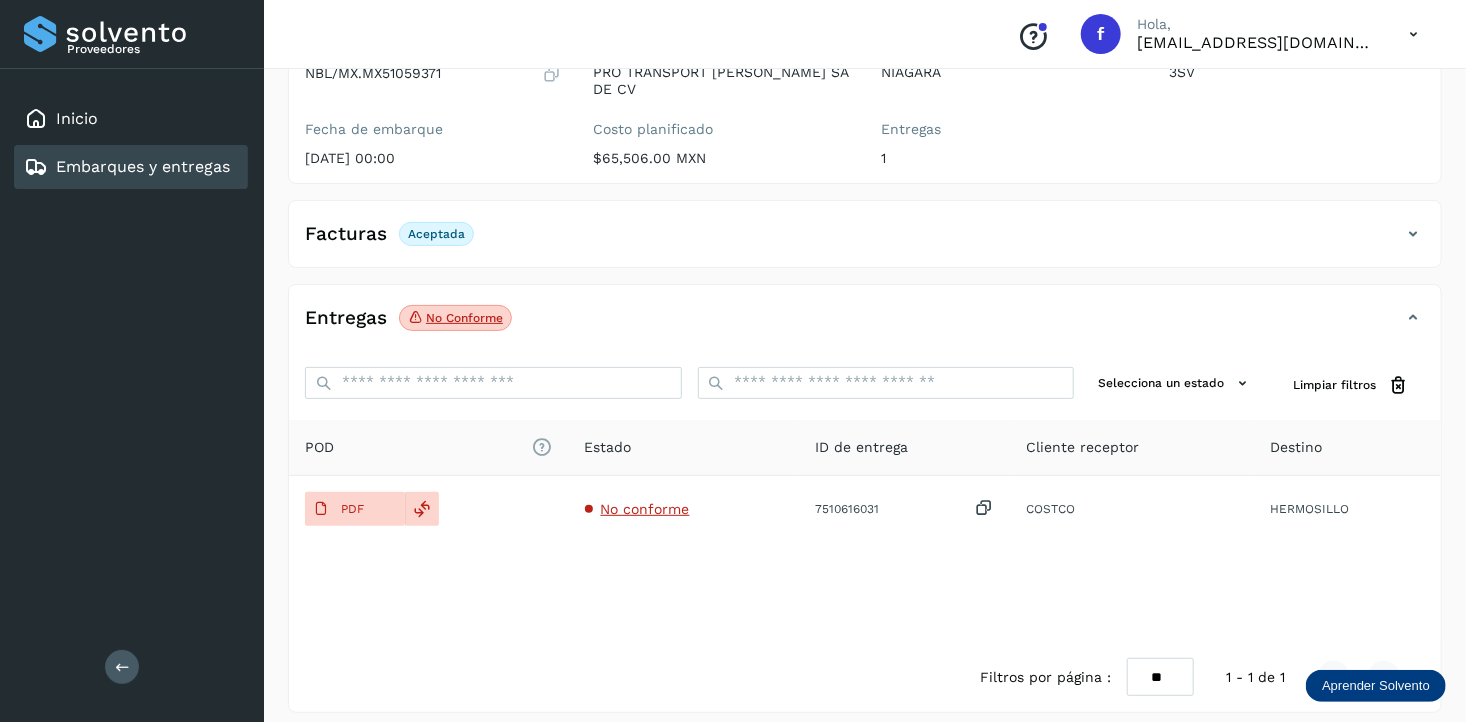 scroll, scrollTop: 0, scrollLeft: 0, axis: both 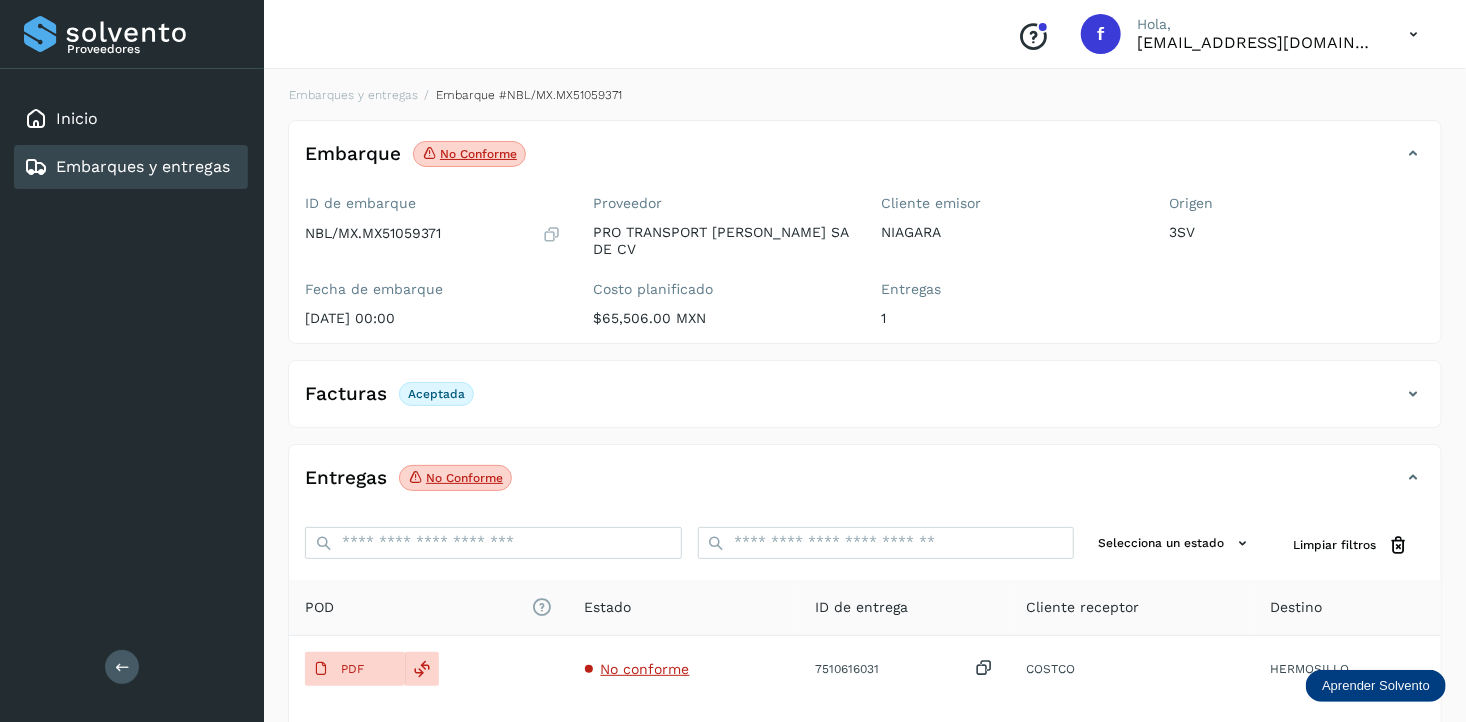 click on "Embarques y entregas" at bounding box center [143, 166] 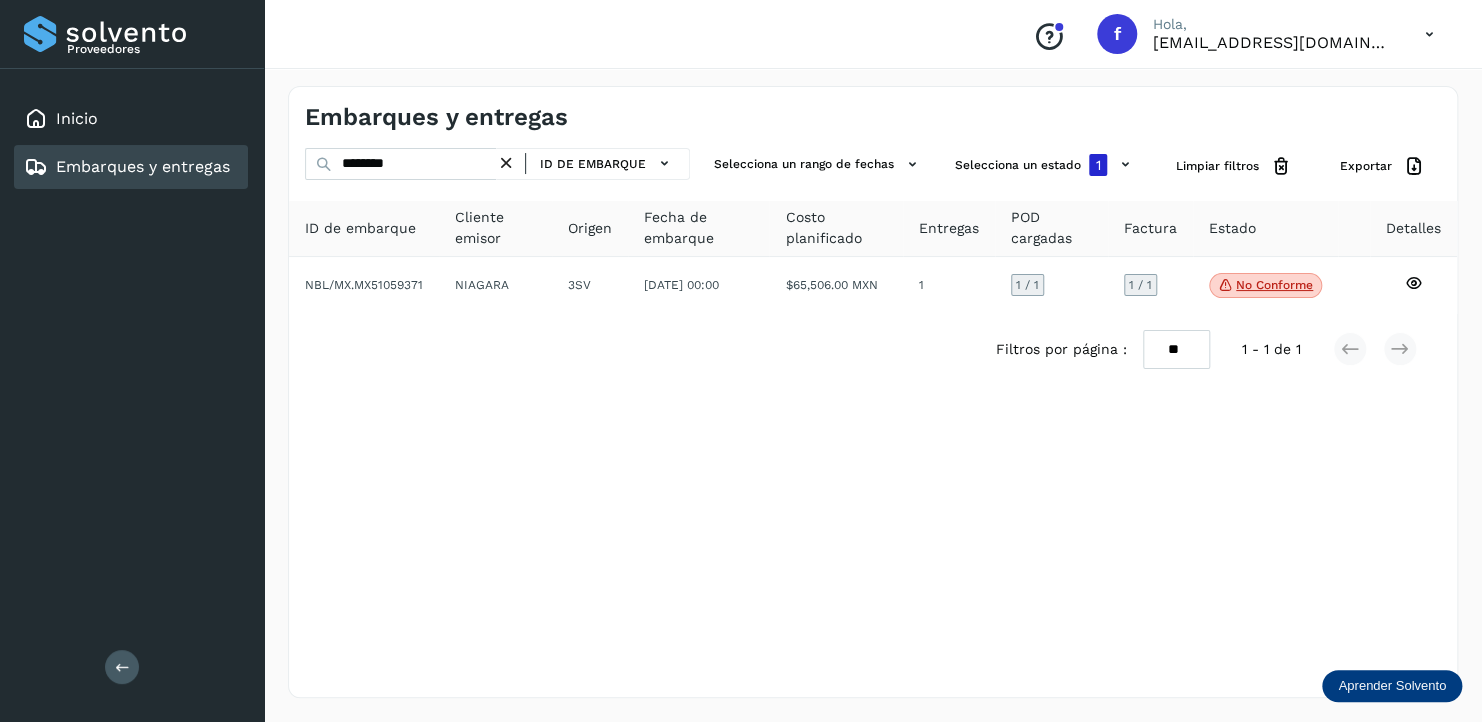 click on "Embarques y entregas" at bounding box center [143, 166] 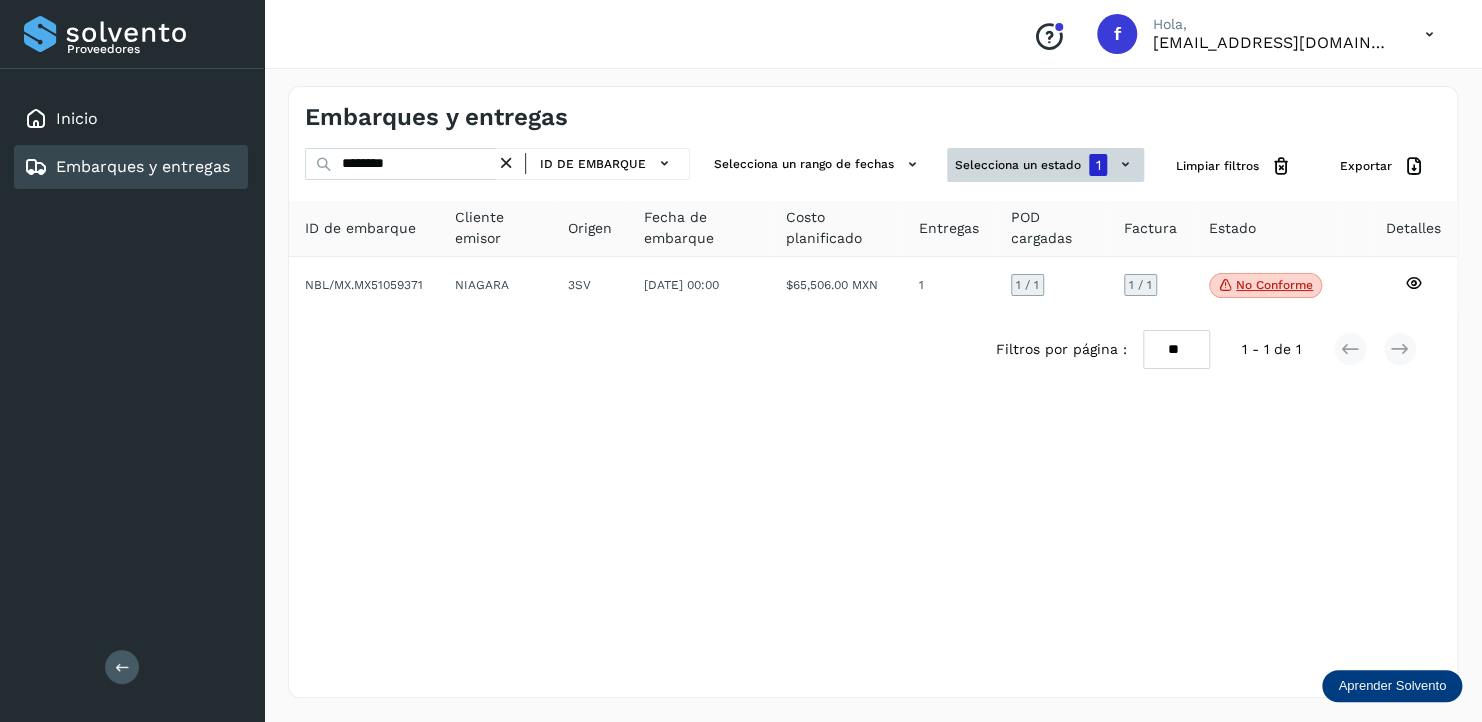 click on "Selecciona un estado 1" at bounding box center (1045, 165) 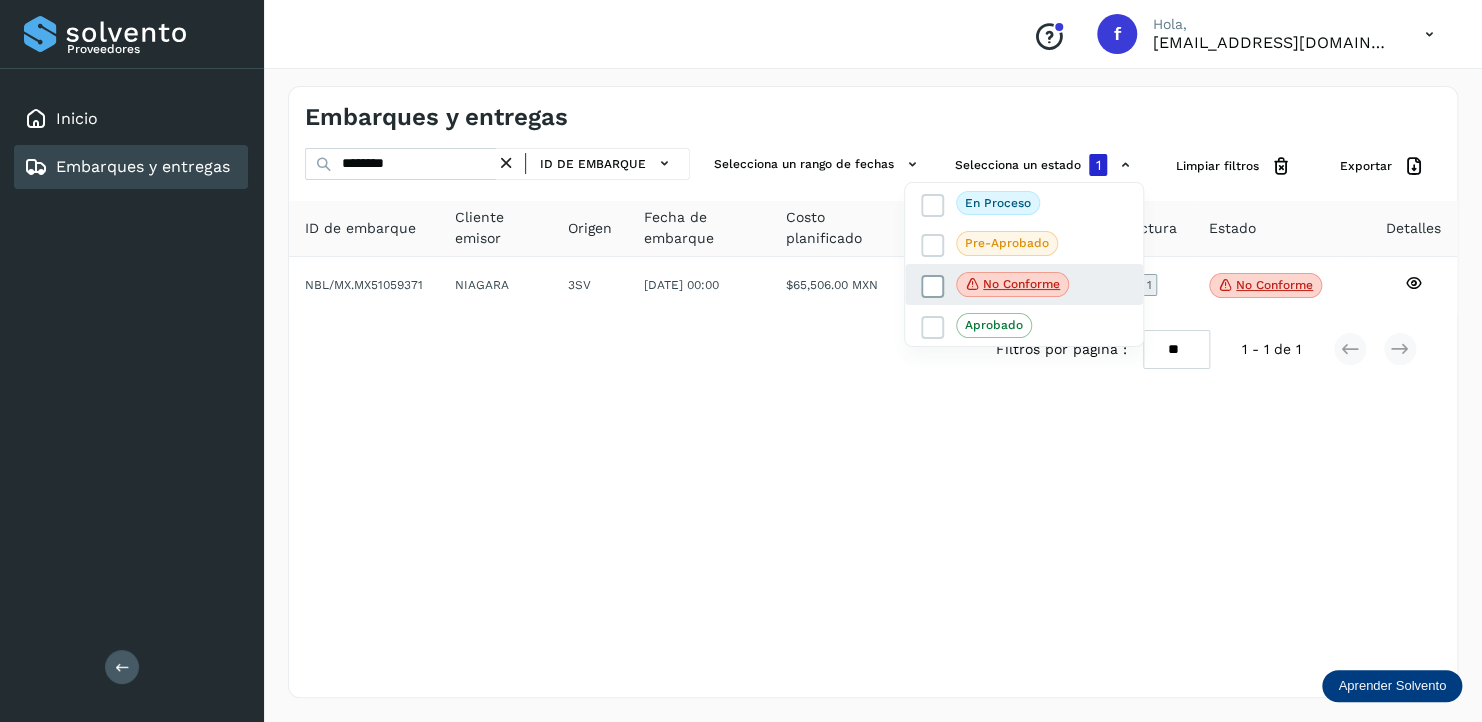 click on "No conforme" 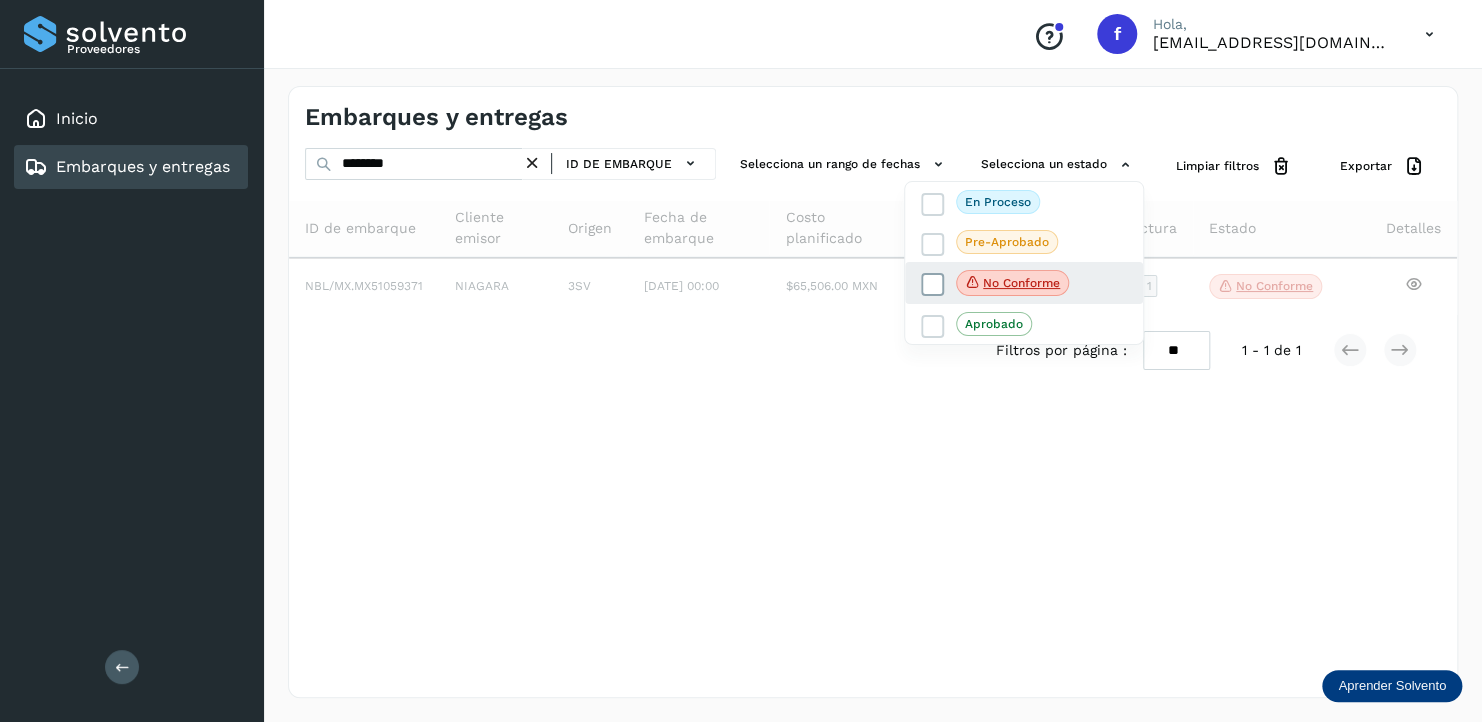 click on "No conforme" 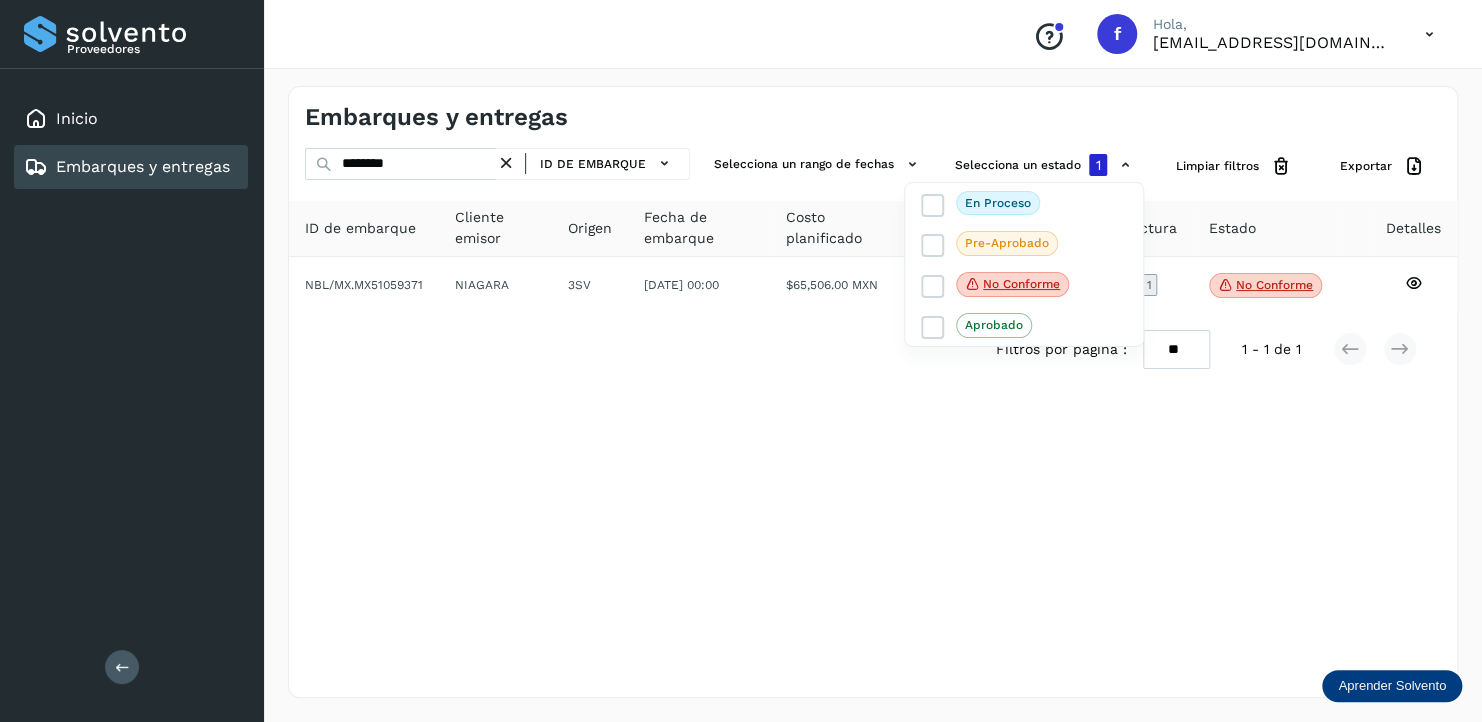 click on "Embarques y entregas" at bounding box center [143, 166] 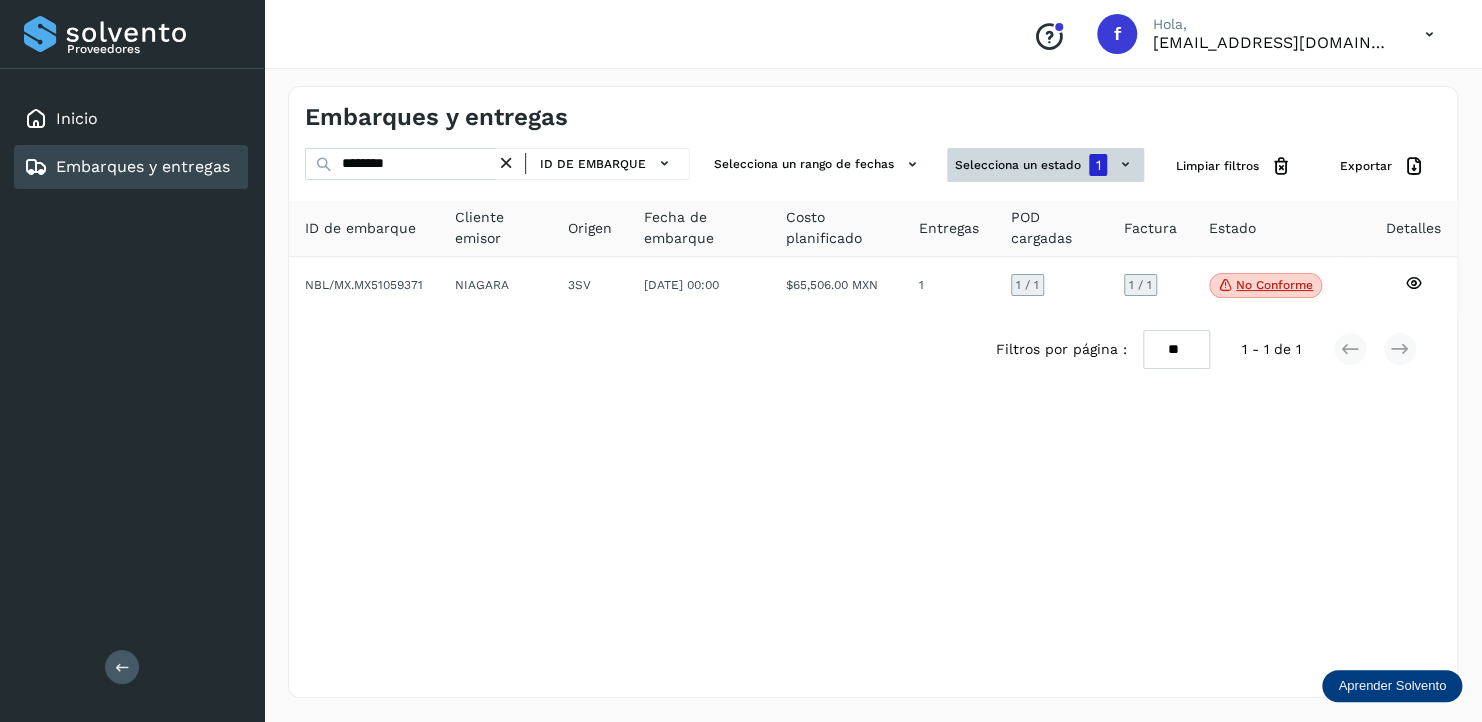 click 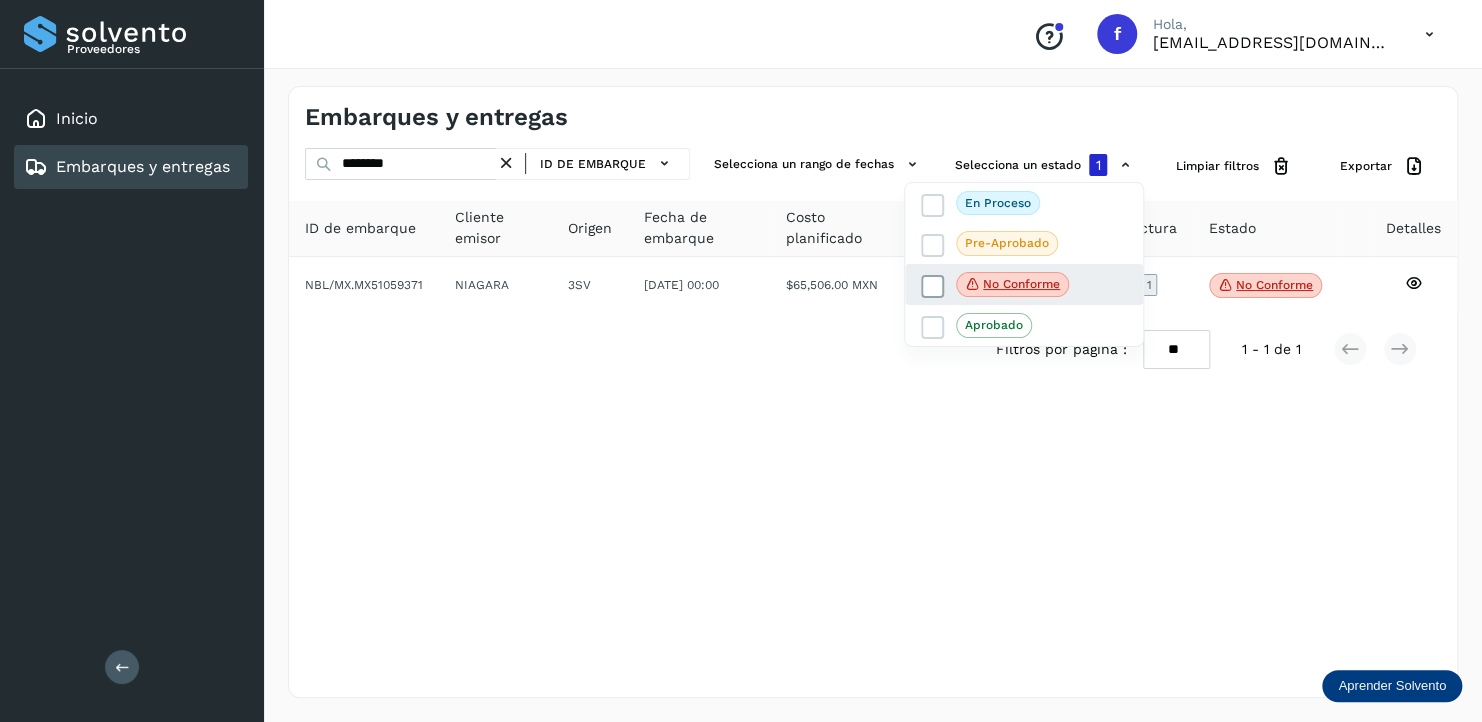click on "No conforme" 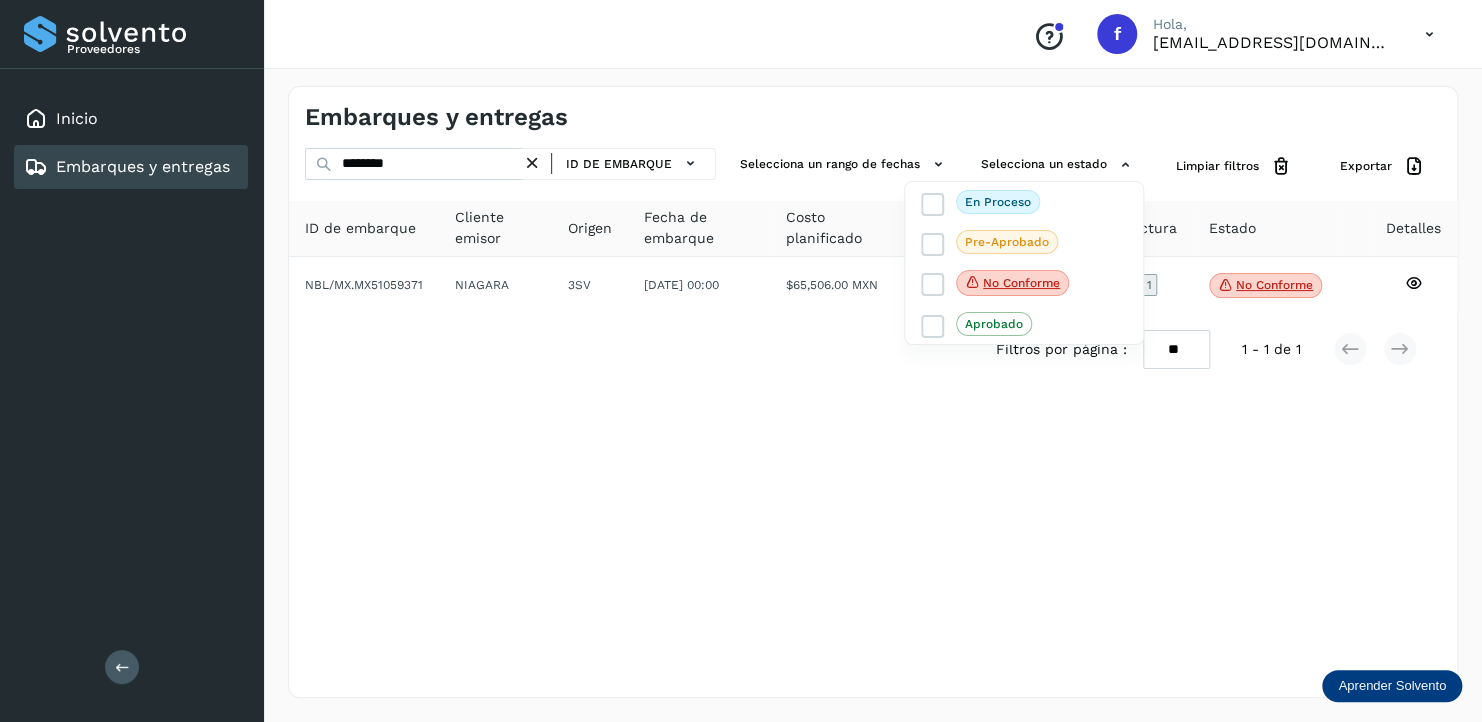click at bounding box center (741, 361) 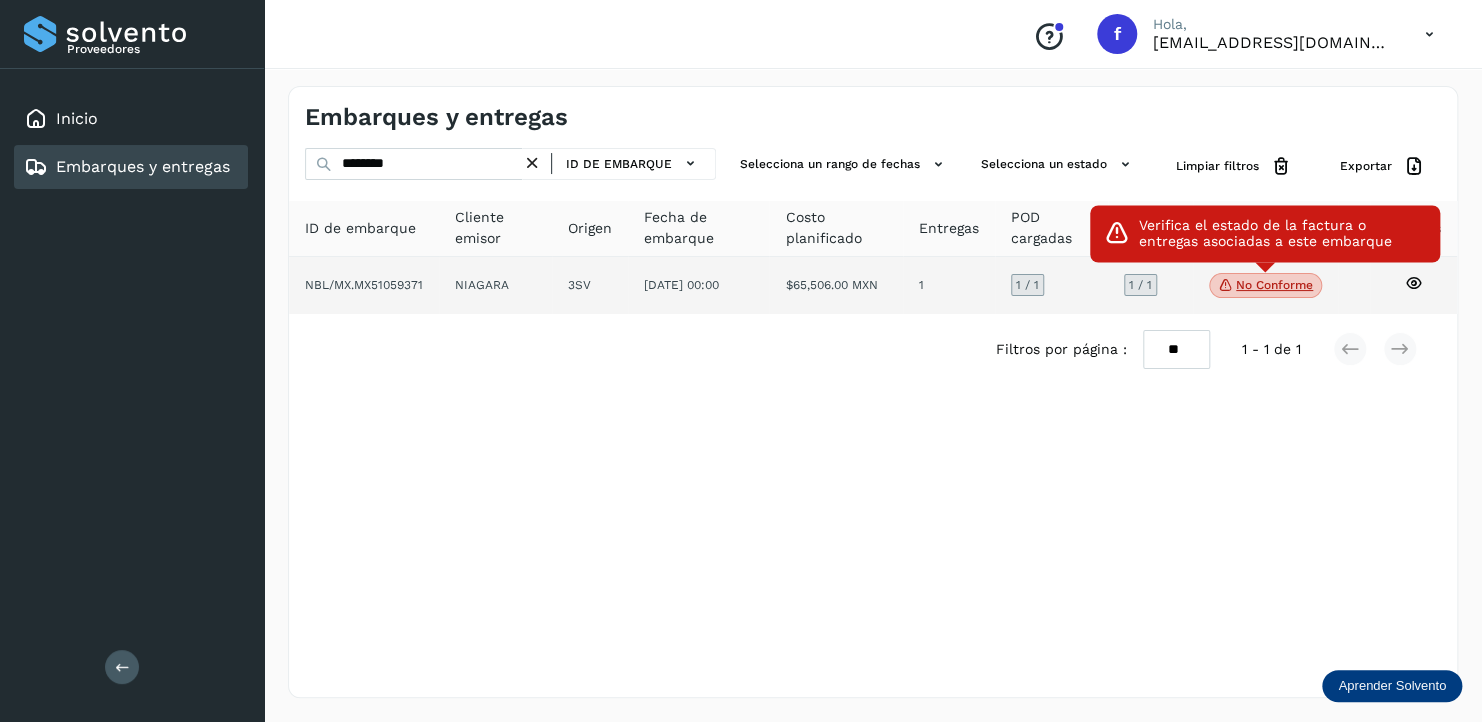 click on "No conforme" 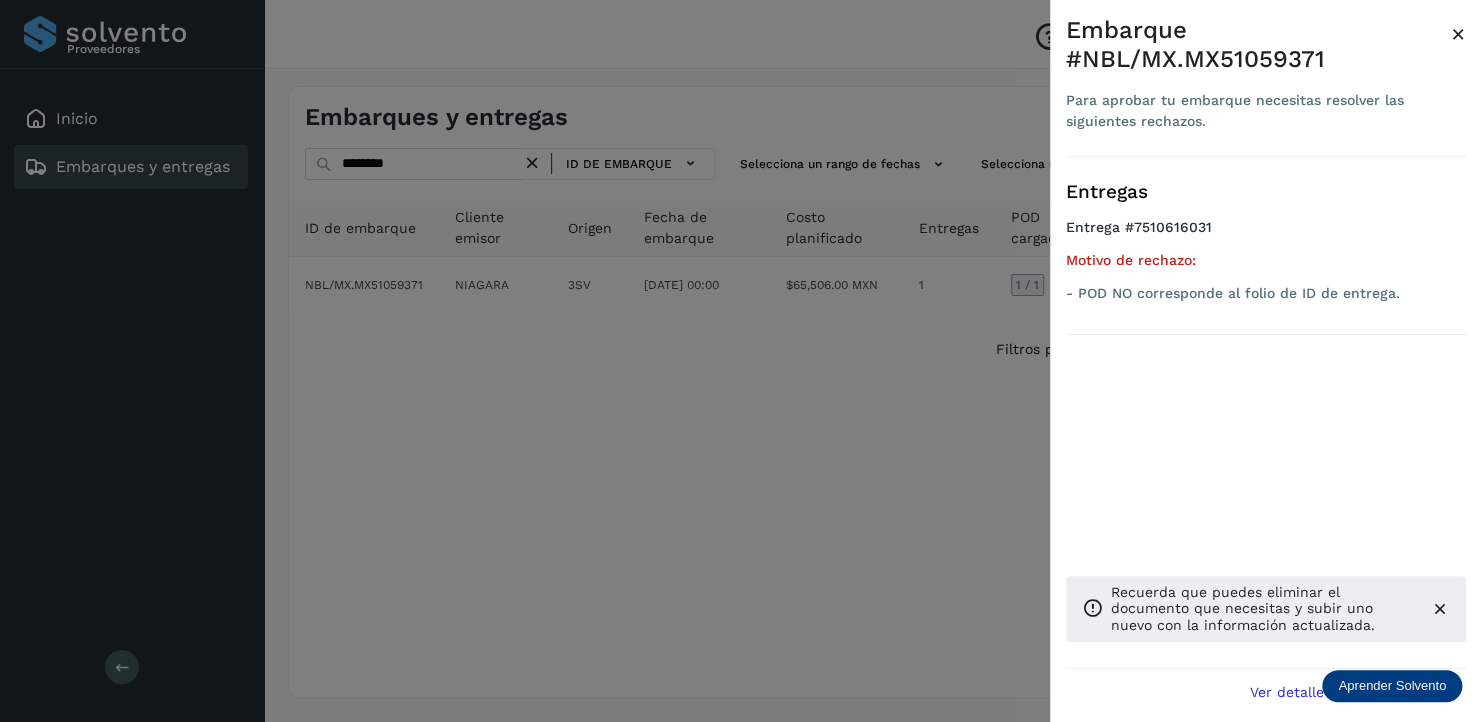 click at bounding box center [741, 361] 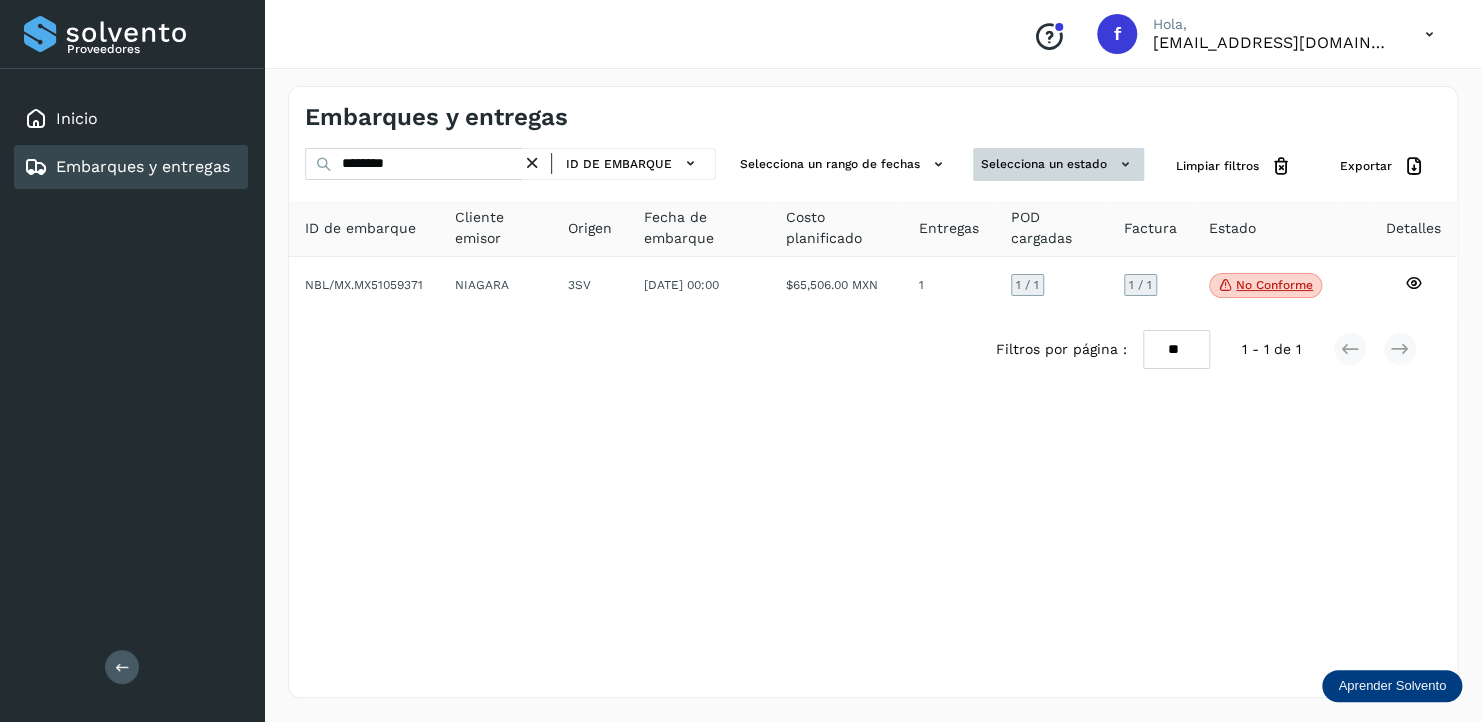 click on "Selecciona un estado" at bounding box center (1058, 164) 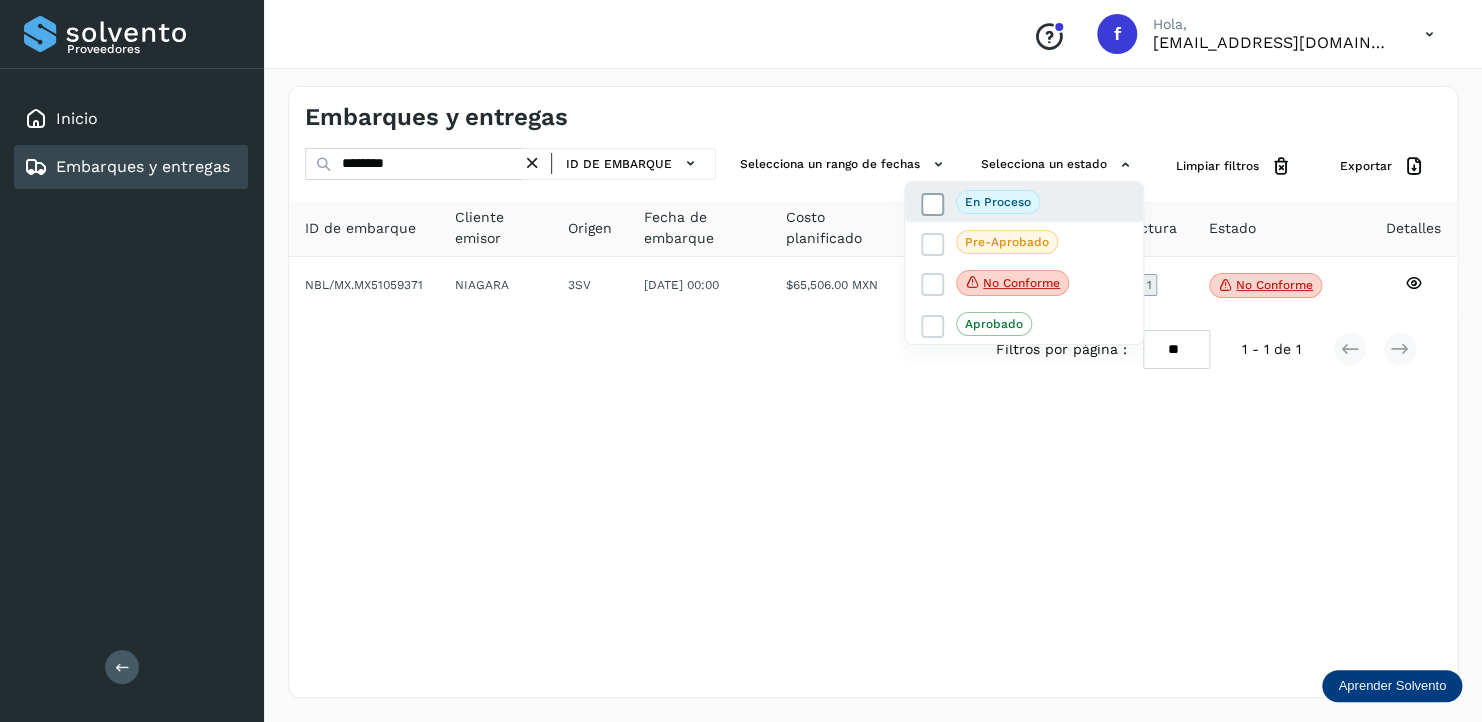 click on "En proceso" 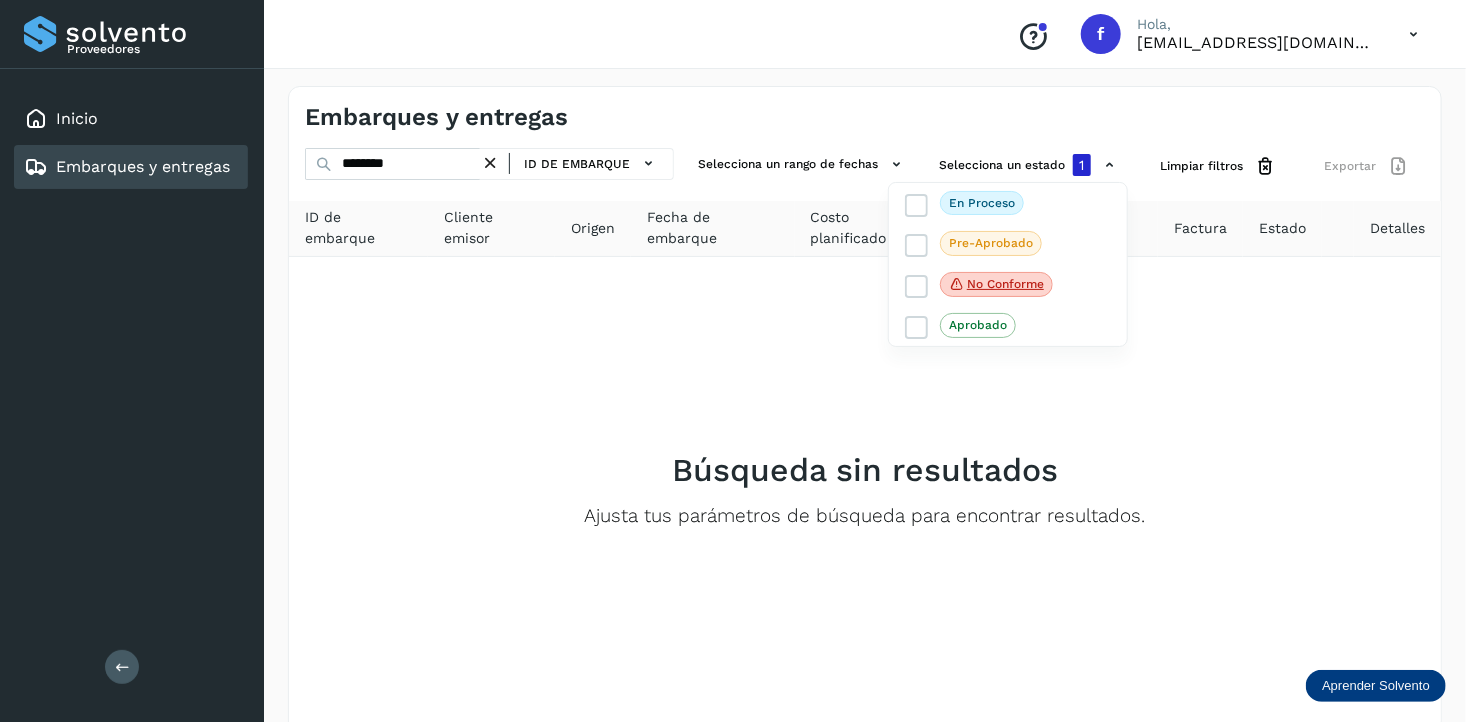 click at bounding box center [733, 361] 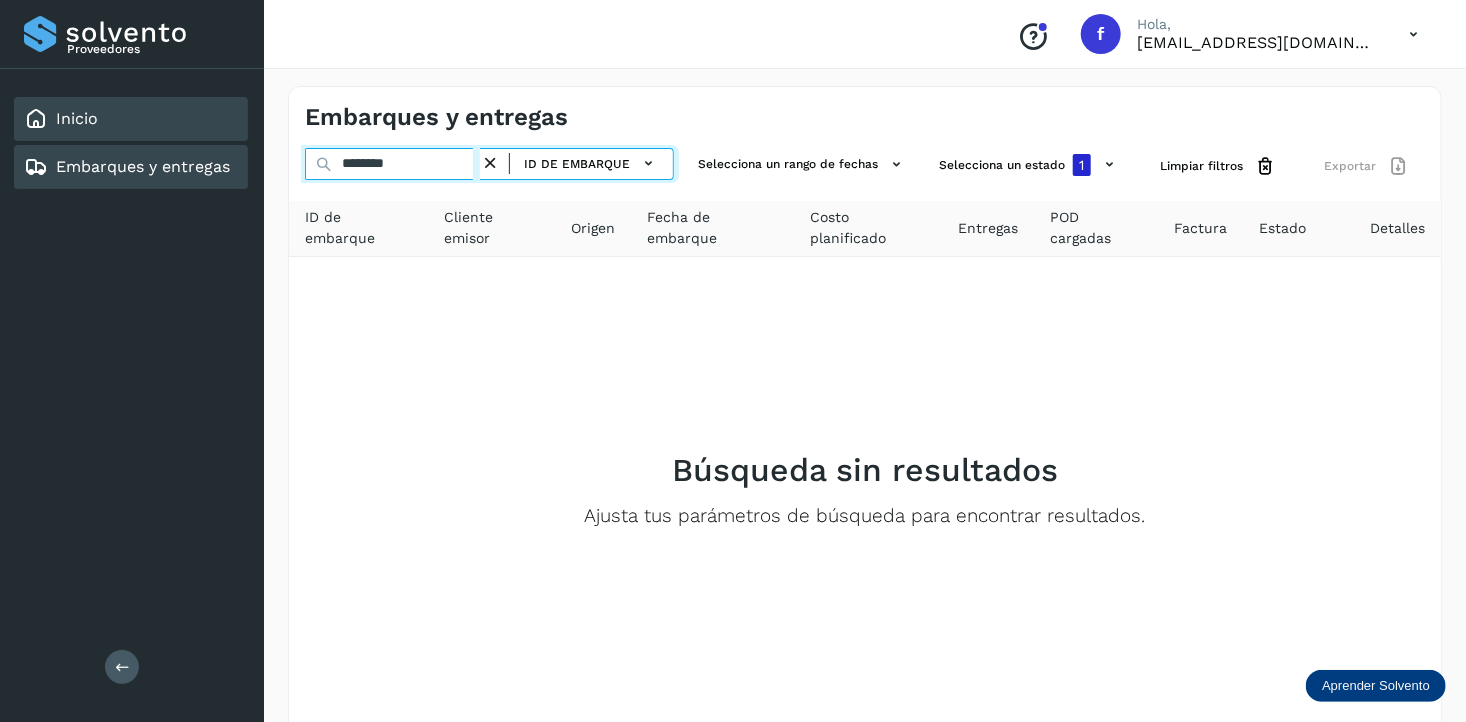 drag, startPoint x: 440, startPoint y: 157, endPoint x: 200, endPoint y: 134, distance: 241.09956 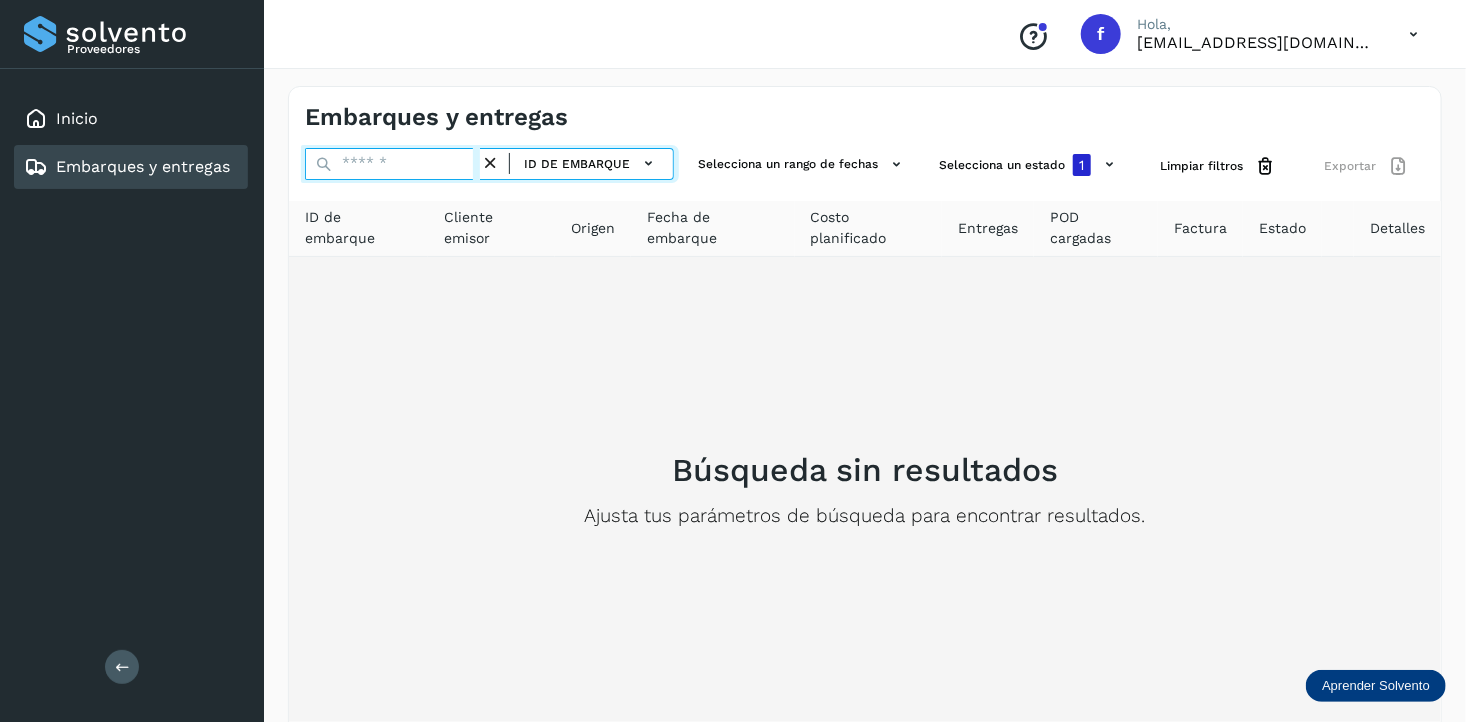 type 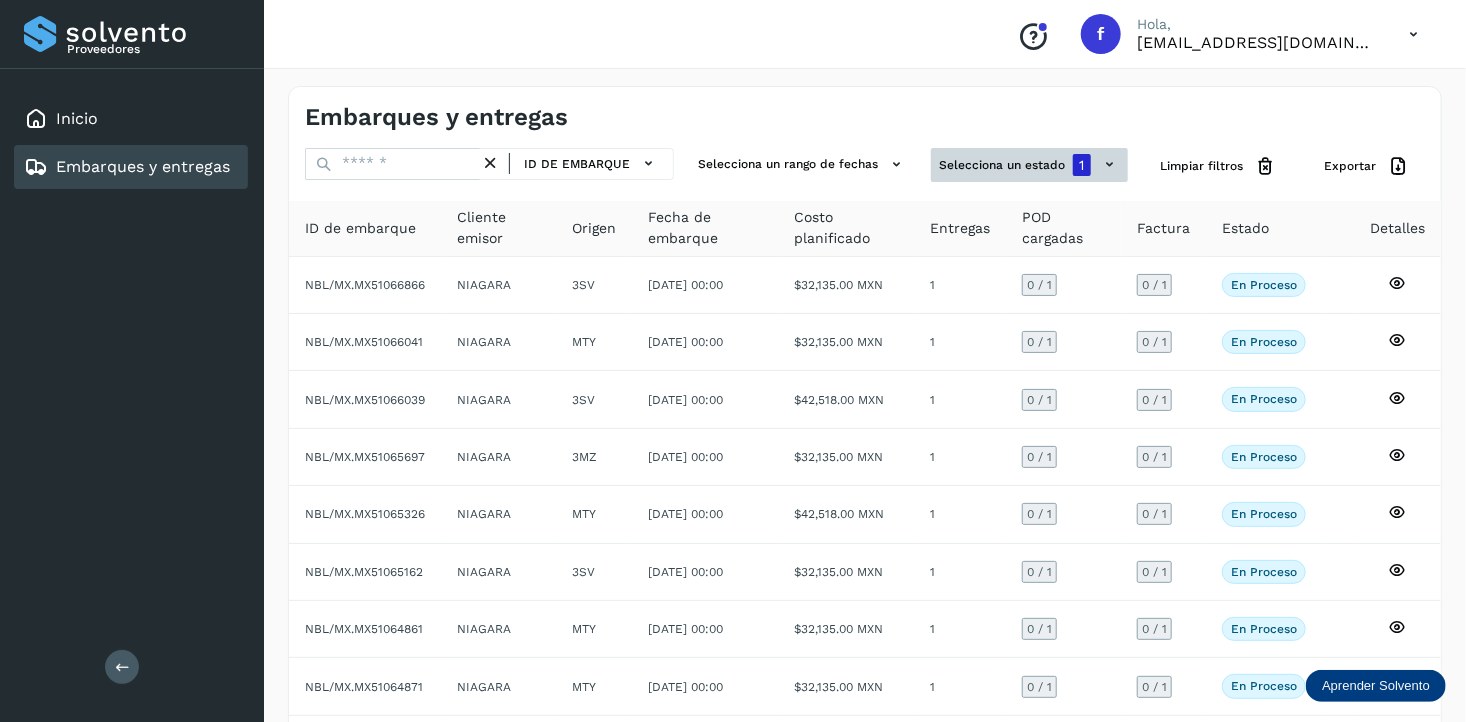 click 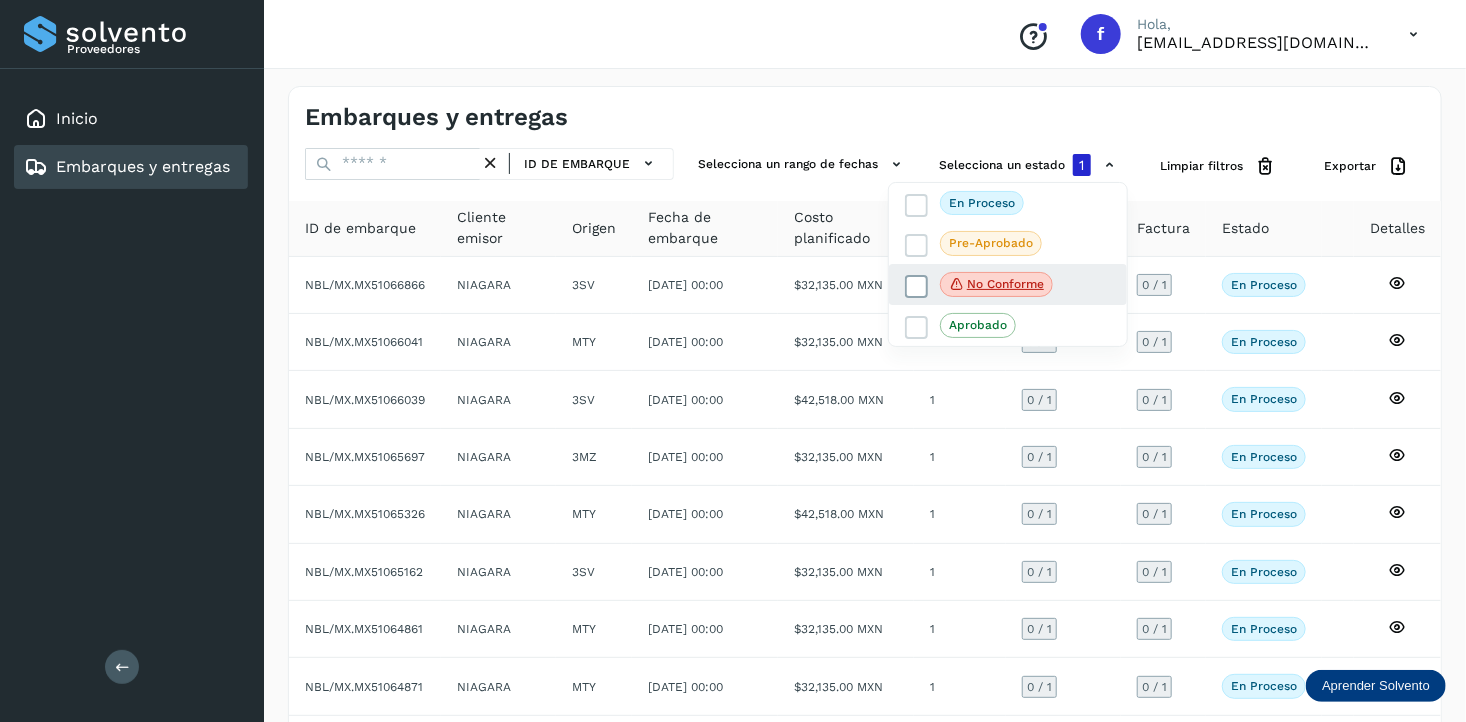 click on "No conforme" 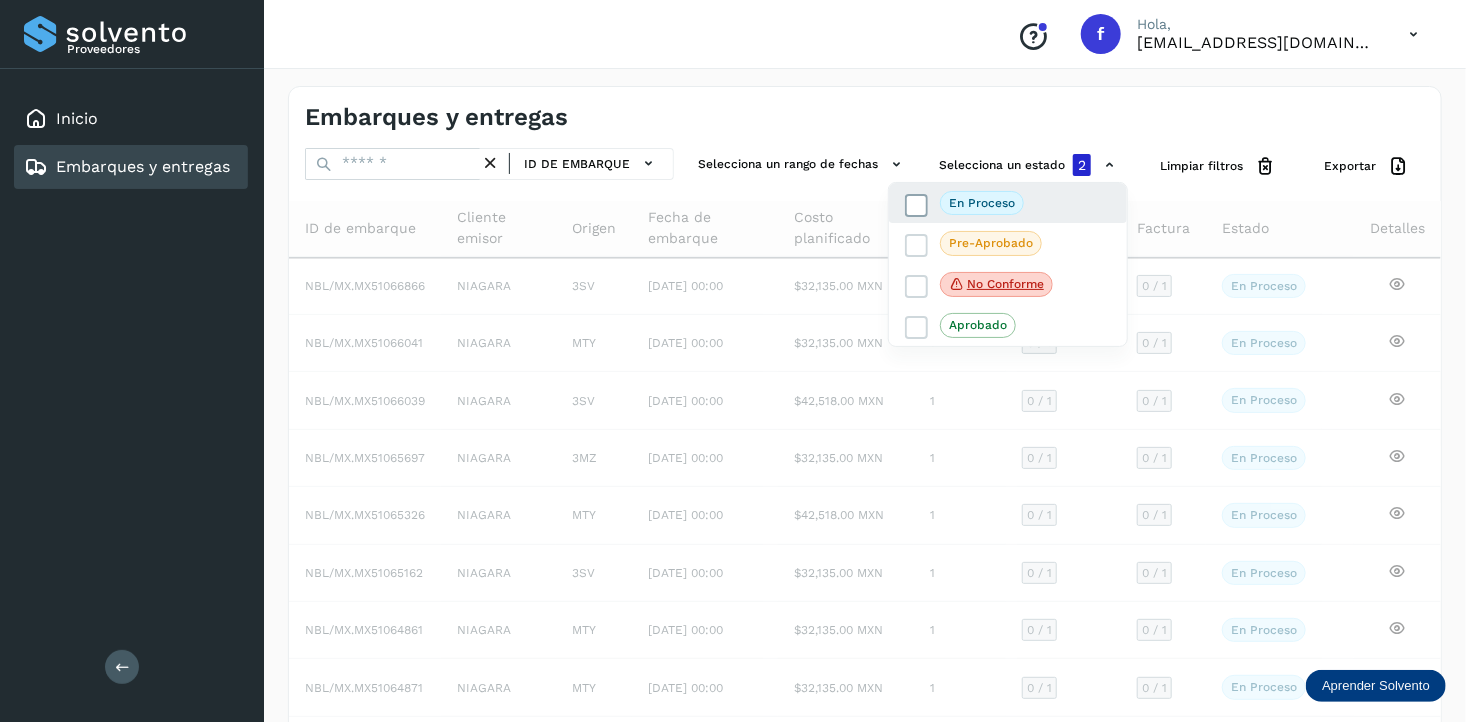 click at bounding box center [917, 205] 